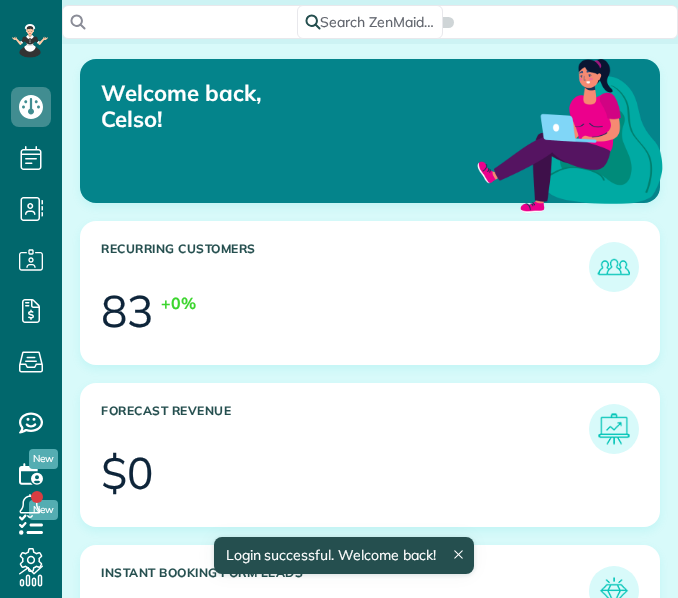 scroll, scrollTop: 0, scrollLeft: 0, axis: both 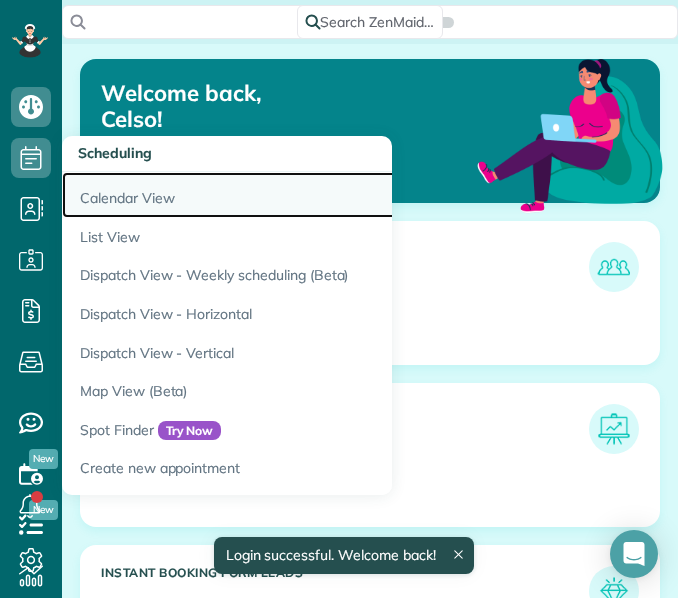 click on "Calendar View" at bounding box center [312, 195] 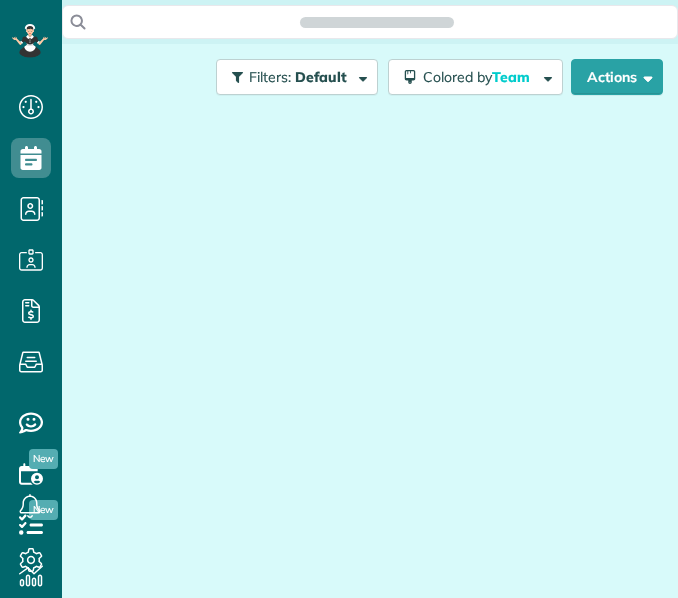 scroll, scrollTop: 0, scrollLeft: 0, axis: both 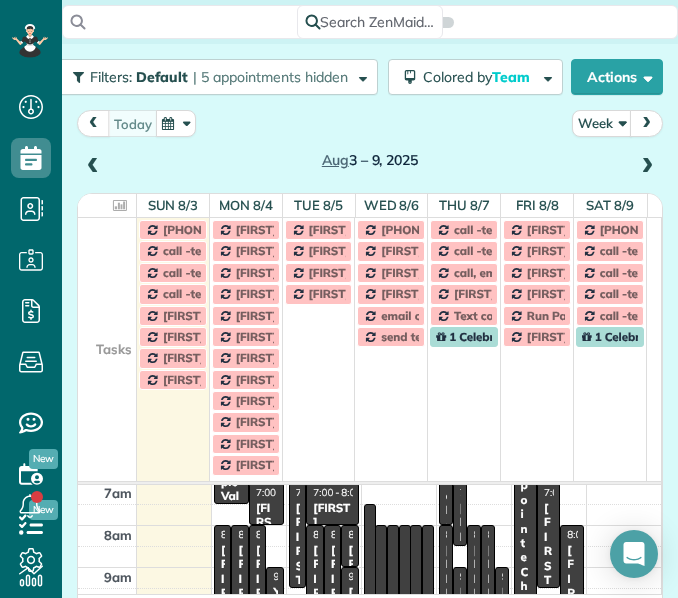click at bounding box center [107, 272] 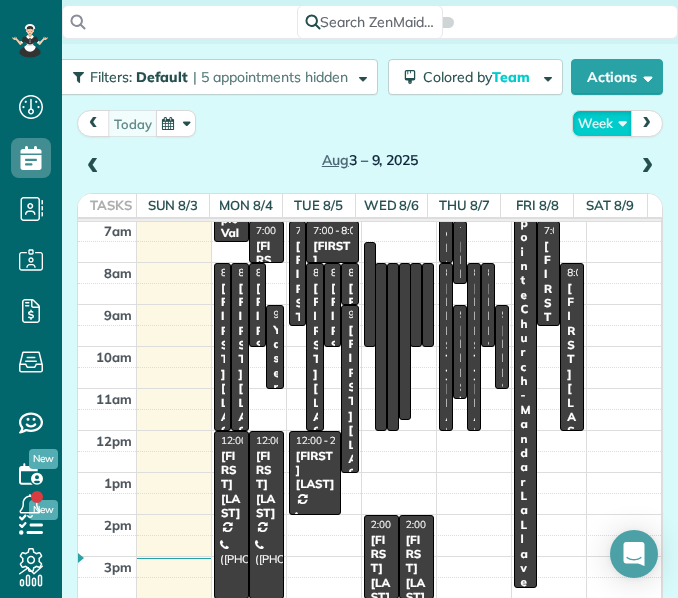 click on "Week" at bounding box center (602, 123) 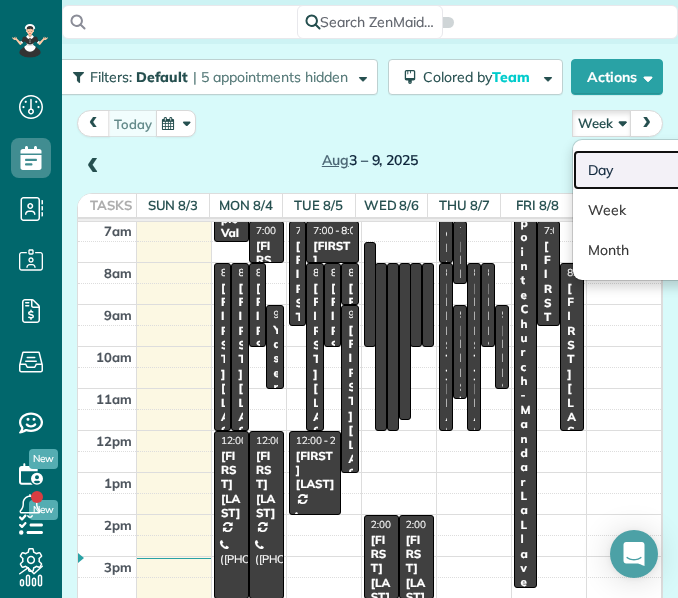 click on "Day" at bounding box center (652, 170) 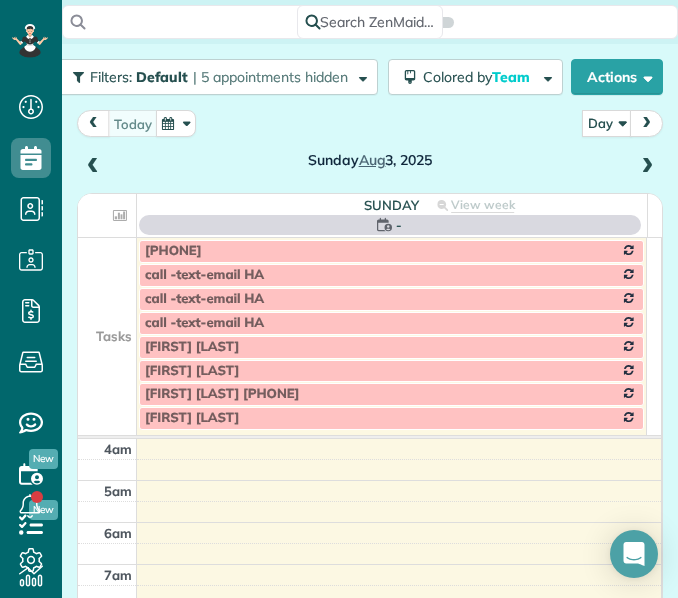 scroll, scrollTop: 127, scrollLeft: 0, axis: vertical 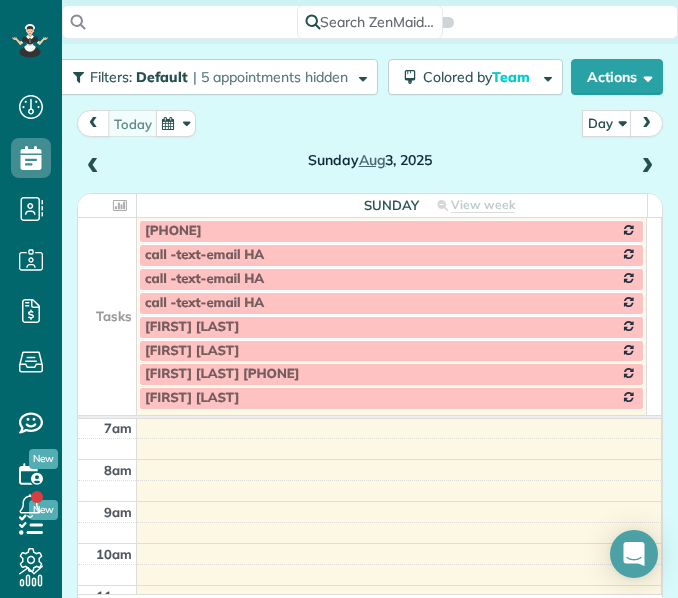 click at bounding box center [107, 303] 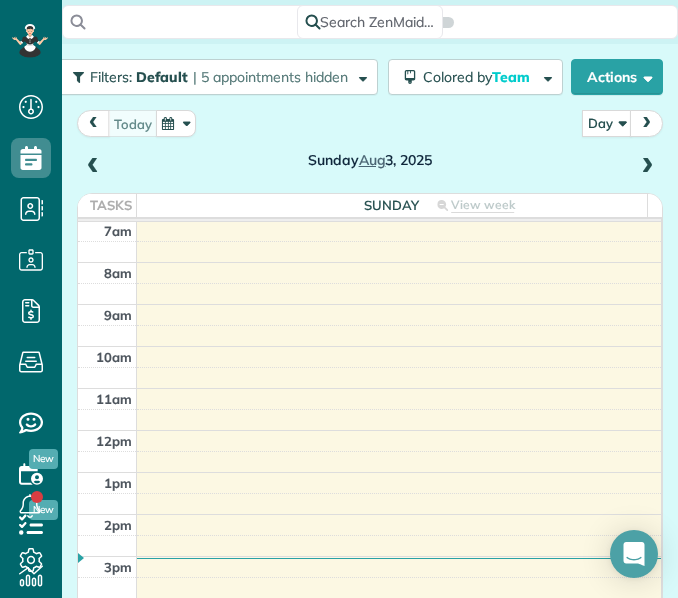 click at bounding box center (647, 167) 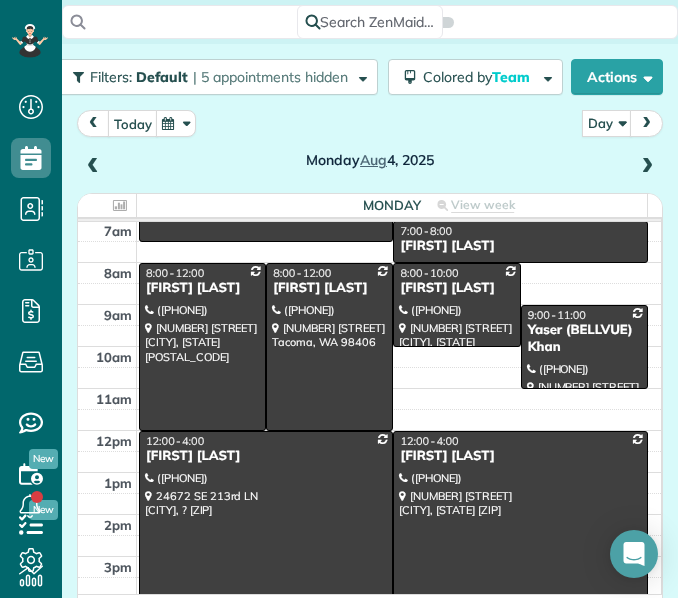 click at bounding box center [647, 167] 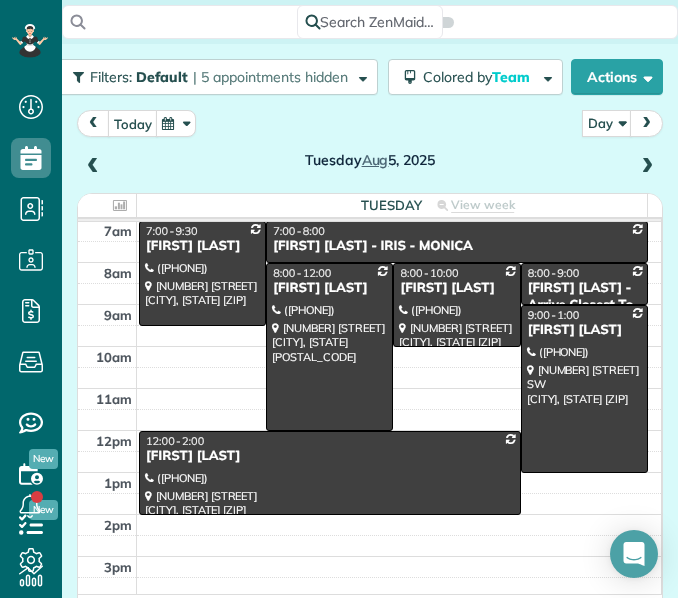 click at bounding box center [93, 167] 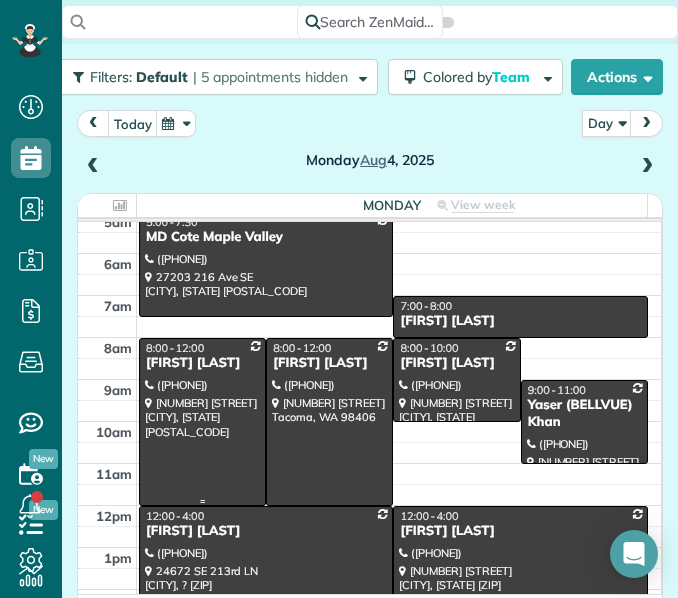 scroll, scrollTop: 51, scrollLeft: 0, axis: vertical 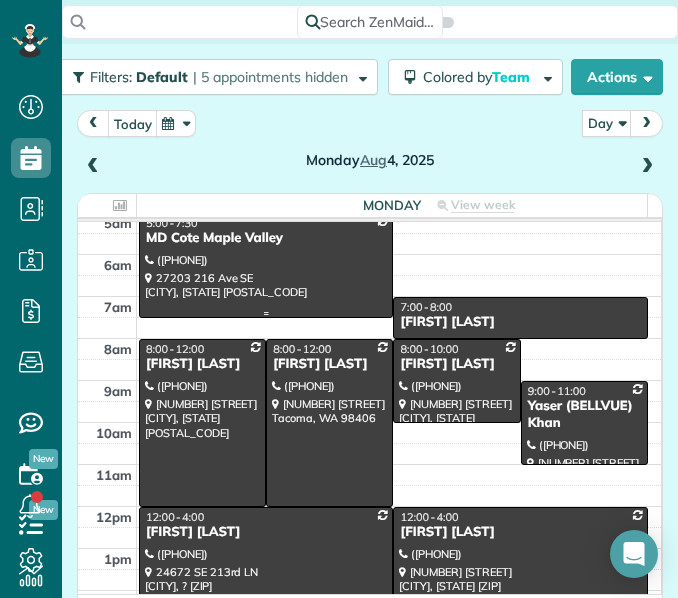 click at bounding box center (266, 265) 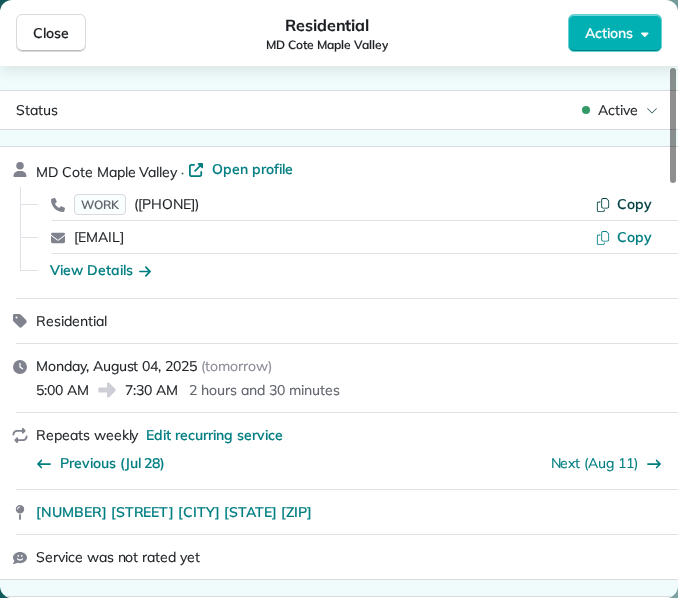 click on "Copy" at bounding box center [634, 204] 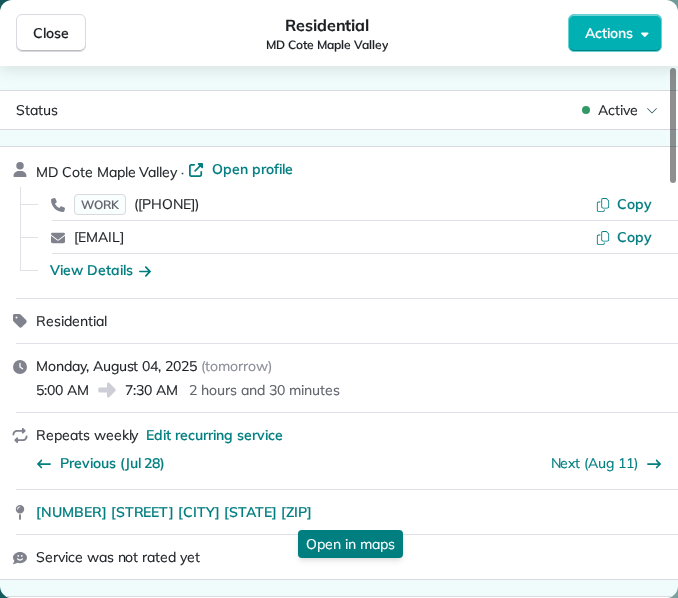 drag, startPoint x: 33, startPoint y: 517, endPoint x: 308, endPoint y: 526, distance: 275.14725 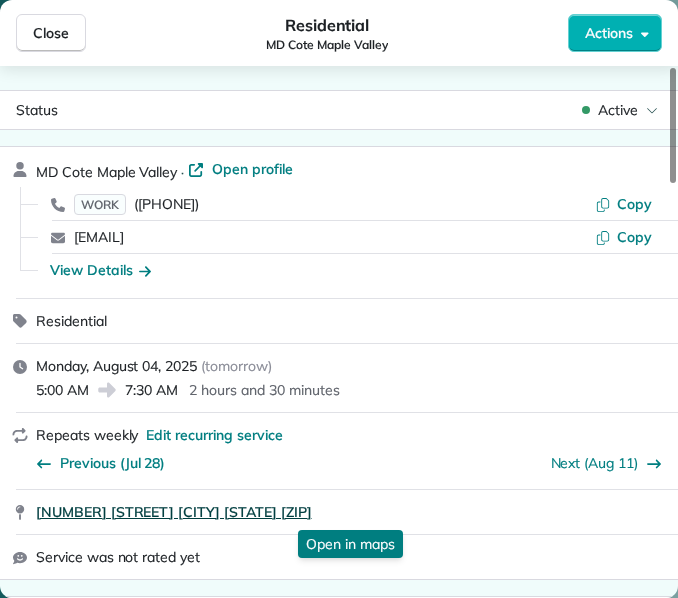 drag, startPoint x: 31, startPoint y: 517, endPoint x: 348, endPoint y: 510, distance: 317.07727 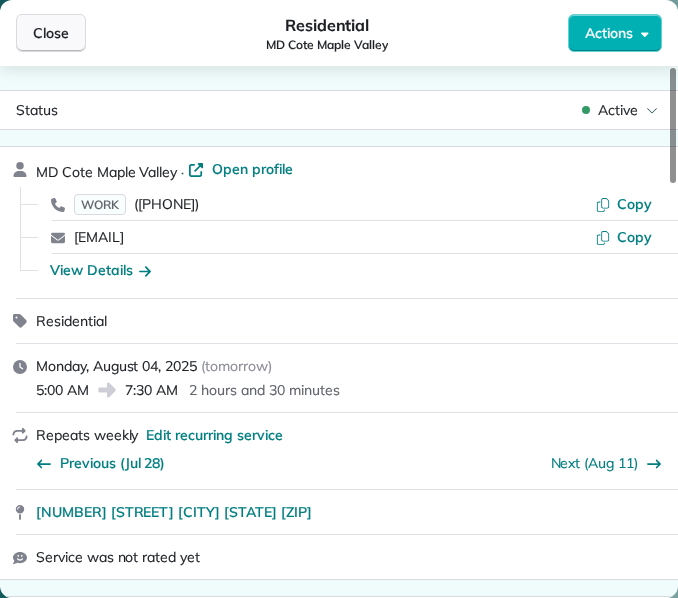 click on "Close" at bounding box center [51, 33] 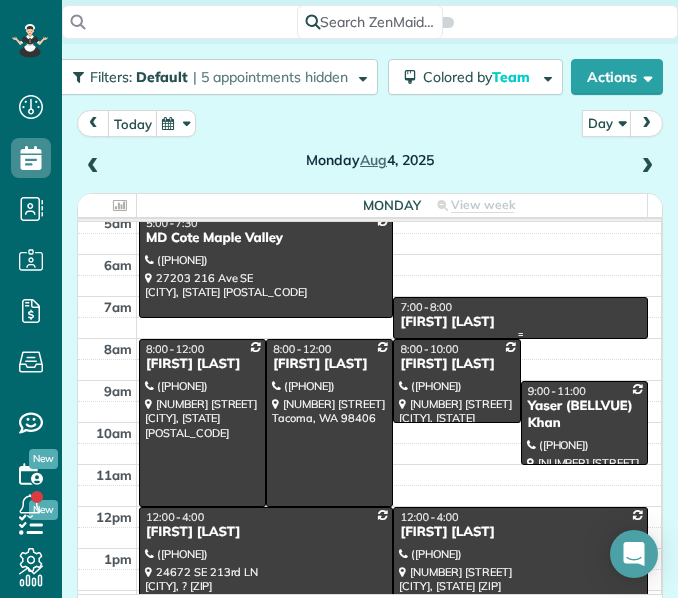 click on "7:00 - 8:00" at bounding box center (520, 307) 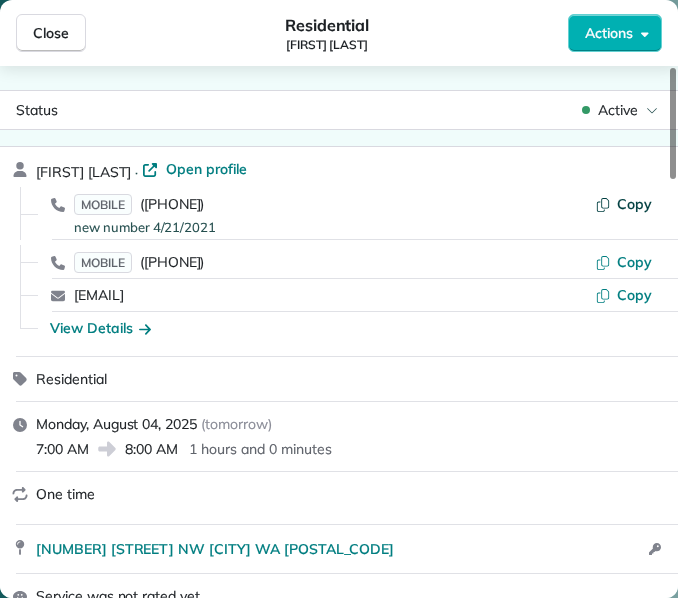 click on "Copy" at bounding box center (634, 204) 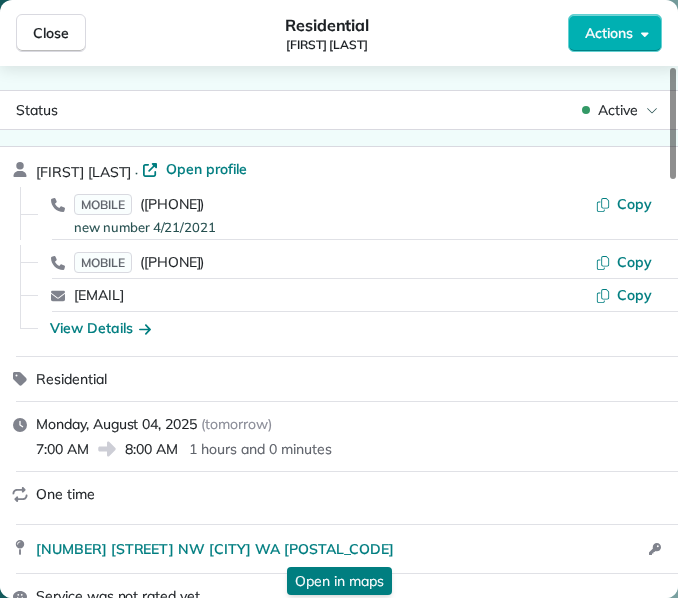 drag, startPoint x: 33, startPoint y: 553, endPoint x: 353, endPoint y: 567, distance: 320.3061 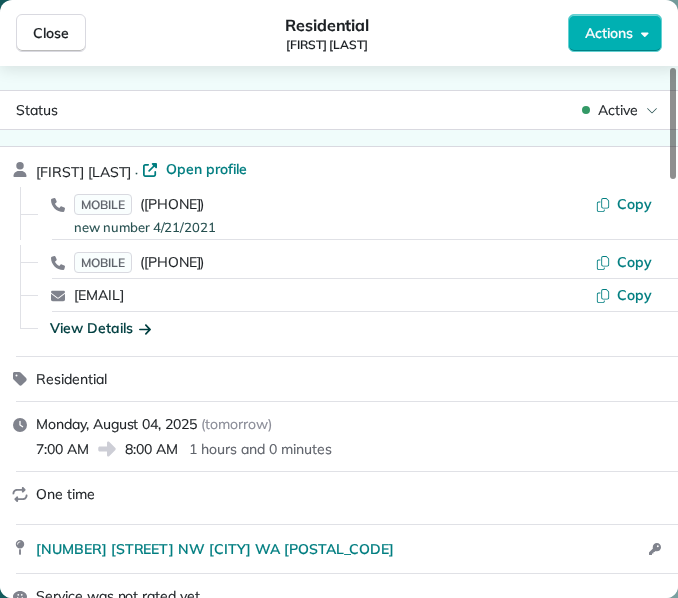click on "View Details" at bounding box center (100, 328) 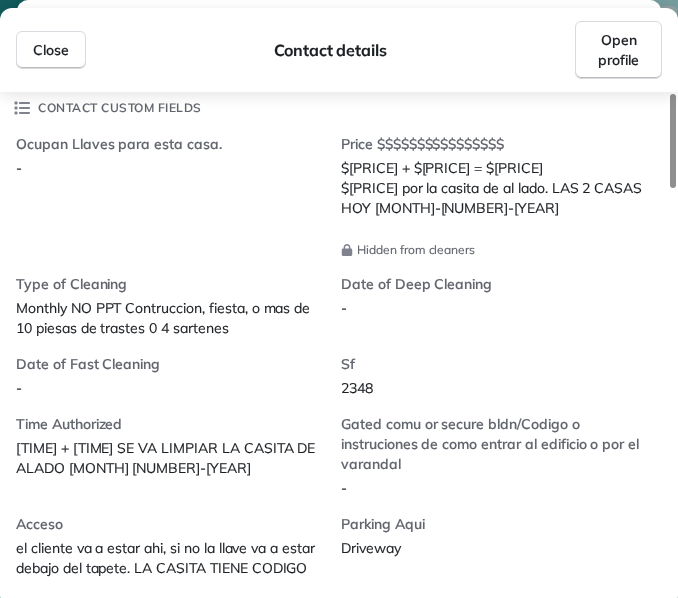 scroll, scrollTop: 571, scrollLeft: 0, axis: vertical 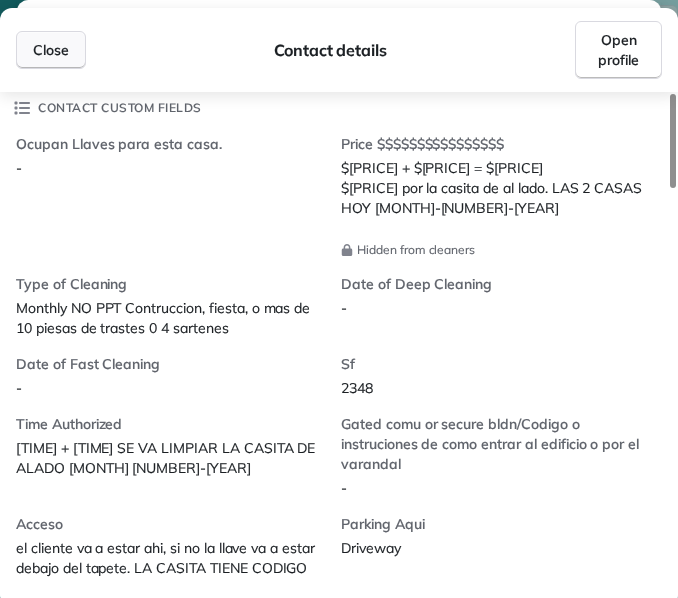 click on "Close" at bounding box center (51, 50) 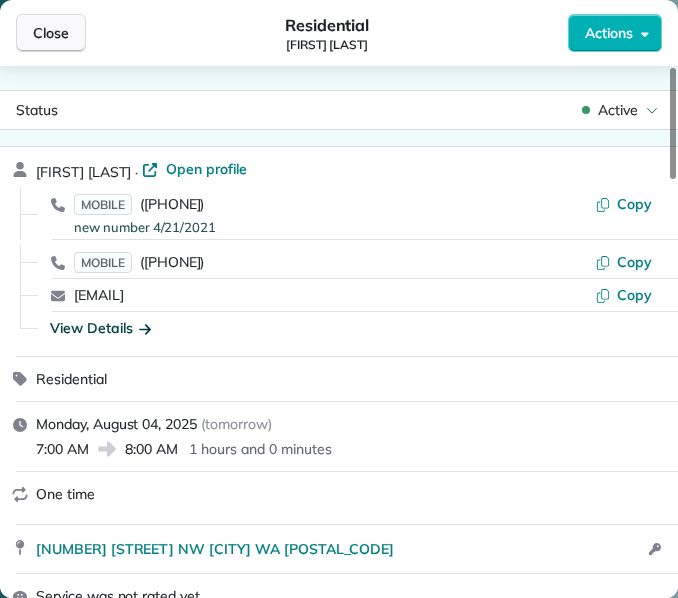 click on "Close" at bounding box center (51, 33) 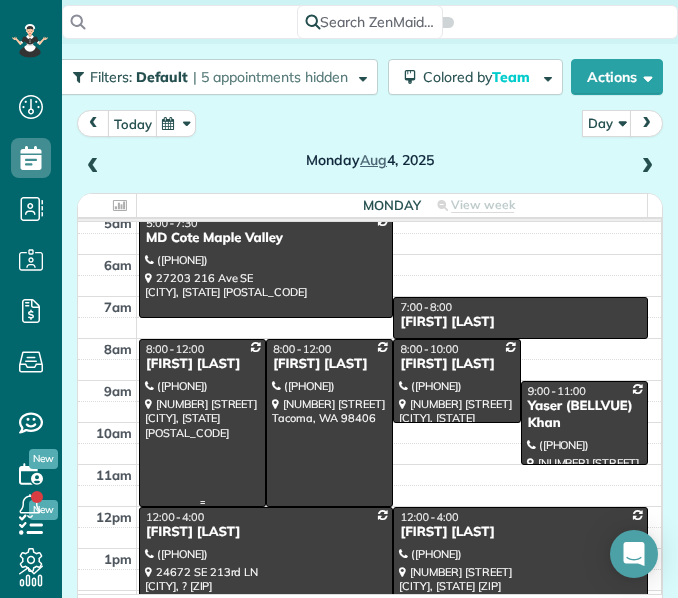 click at bounding box center [202, 423] 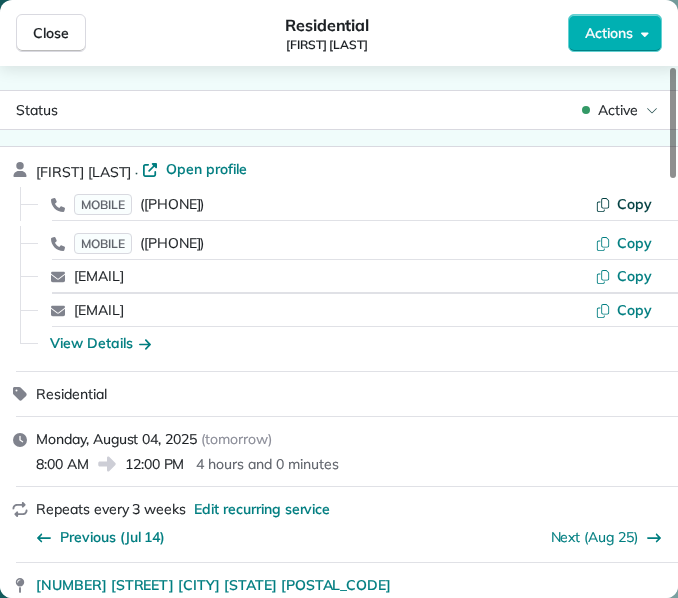 click on "Copy" at bounding box center (623, 204) 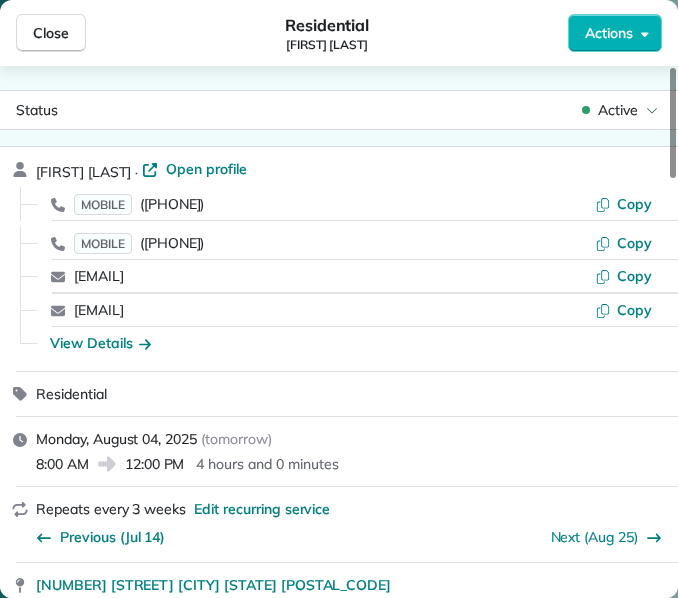 scroll, scrollTop: 262, scrollLeft: 0, axis: vertical 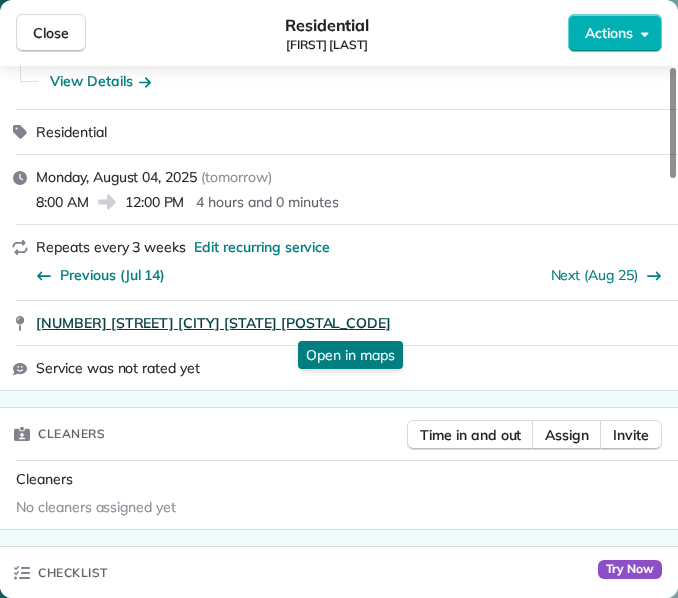 drag, startPoint x: 30, startPoint y: 334, endPoint x: 369, endPoint y: 330, distance: 339.0236 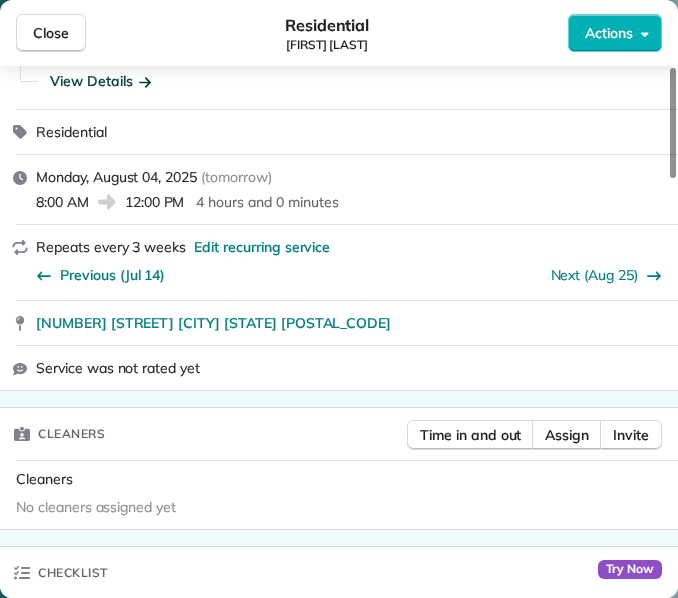 click on "View Details" at bounding box center [100, 81] 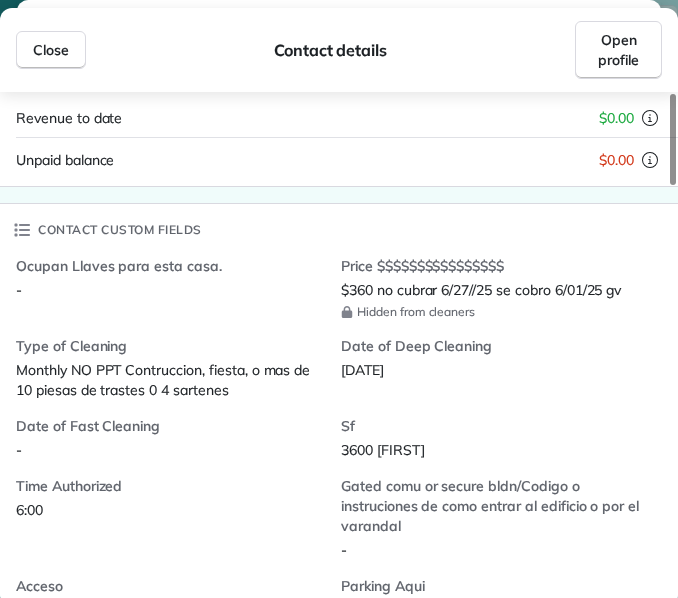 scroll, scrollTop: 0, scrollLeft: 0, axis: both 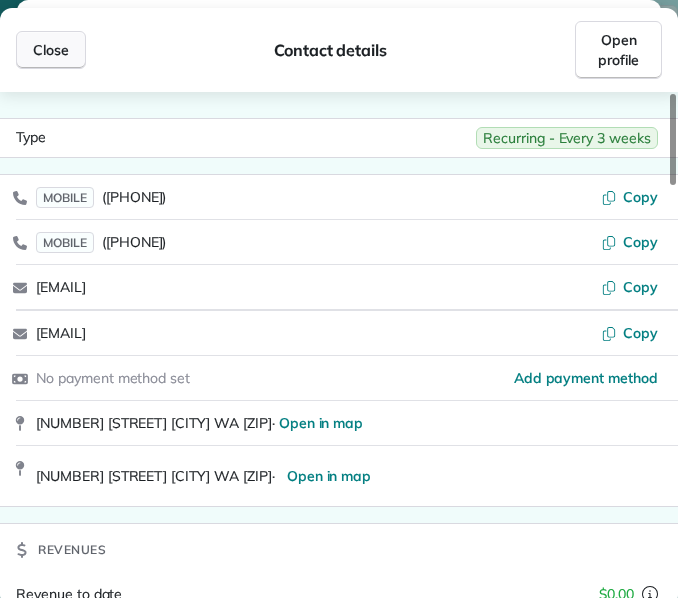 click on "Close" at bounding box center [51, 50] 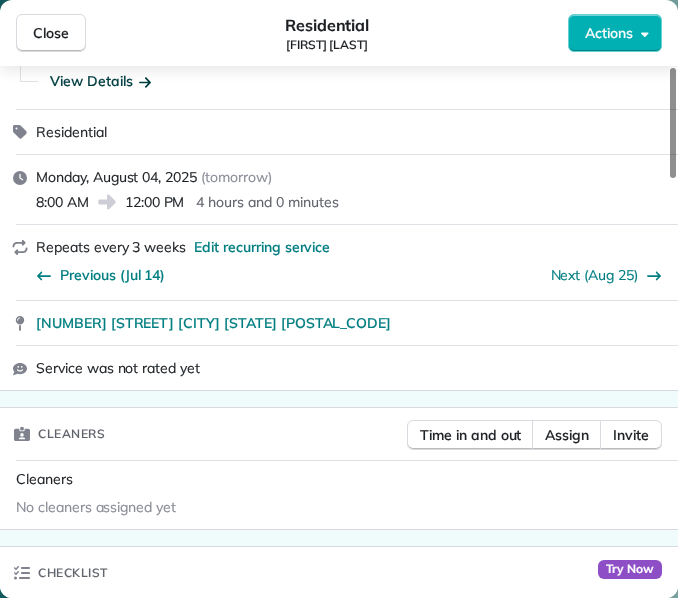 scroll, scrollTop: 0, scrollLeft: 0, axis: both 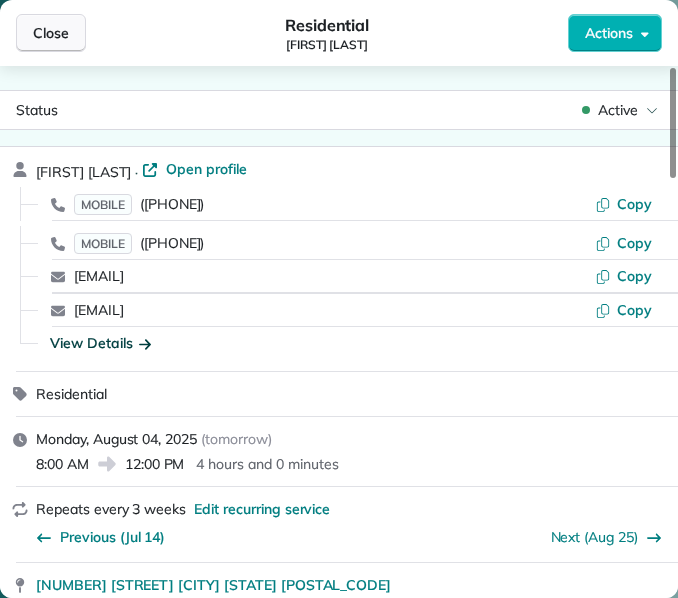 click on "Close" at bounding box center [51, 33] 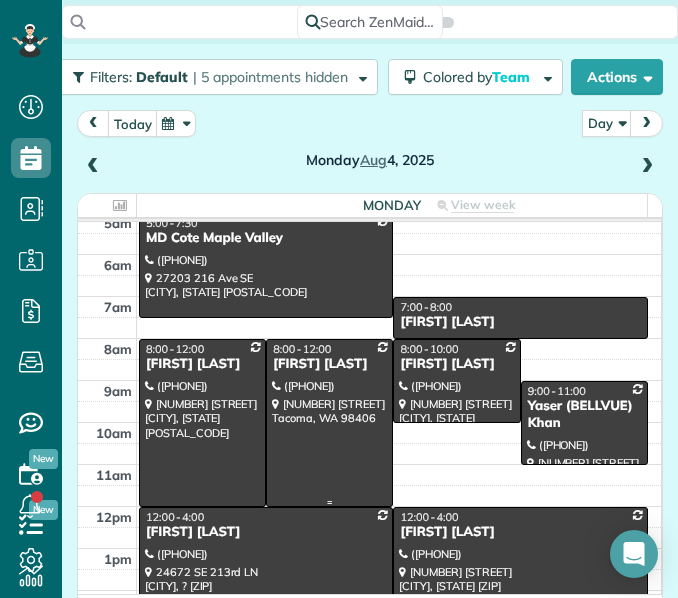 click at bounding box center (329, 423) 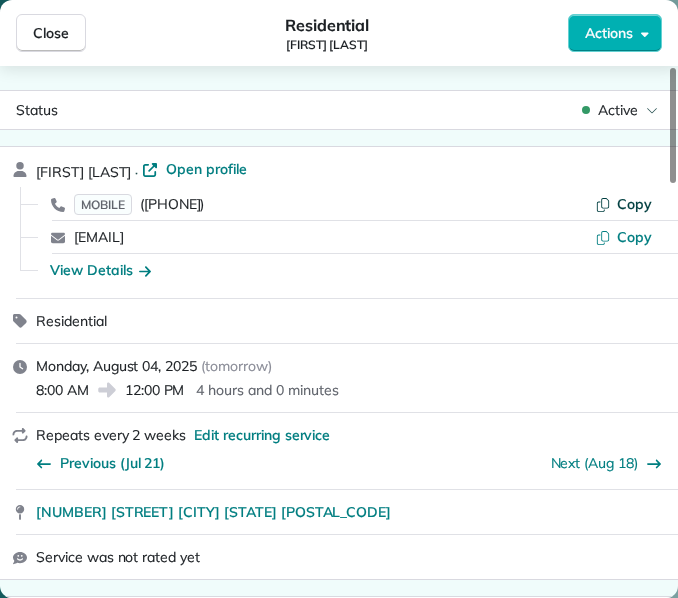 click on "Copy" at bounding box center (634, 204) 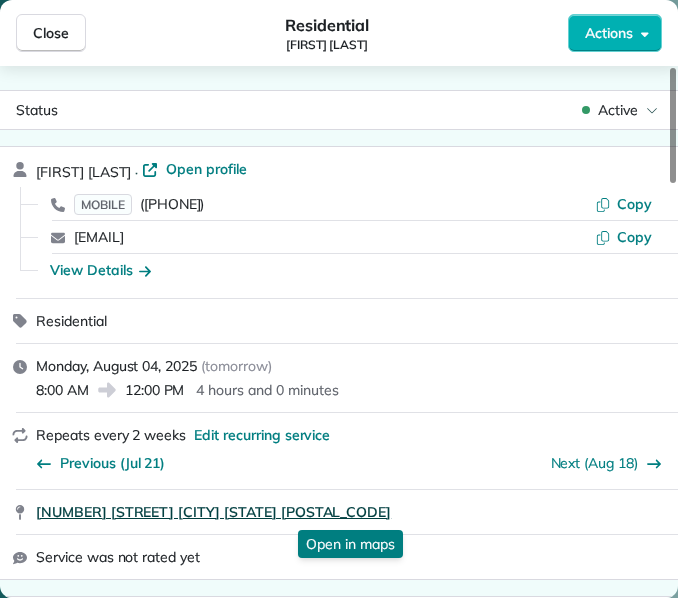 drag, startPoint x: 28, startPoint y: 514, endPoint x: 373, endPoint y: 510, distance: 345.0232 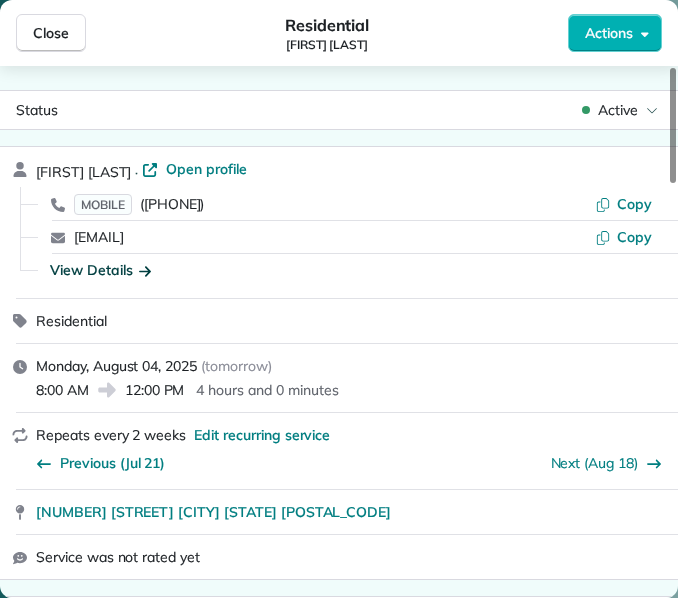 click on "View Details" at bounding box center [100, 270] 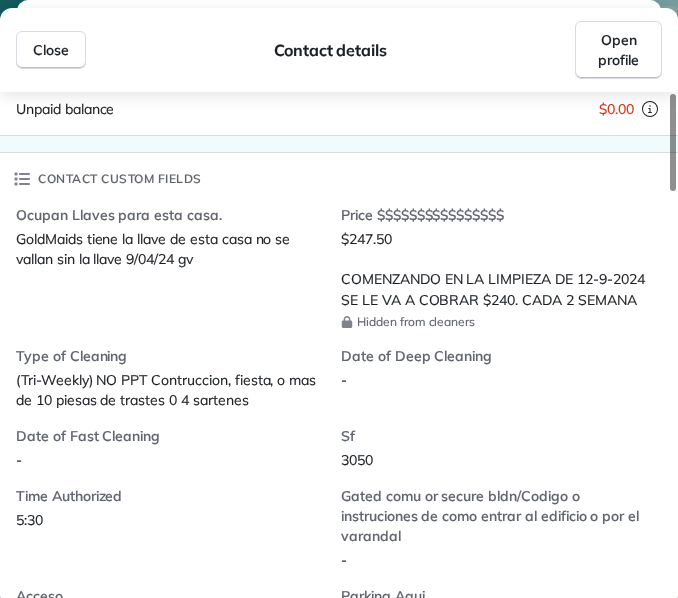 scroll, scrollTop: 406, scrollLeft: 0, axis: vertical 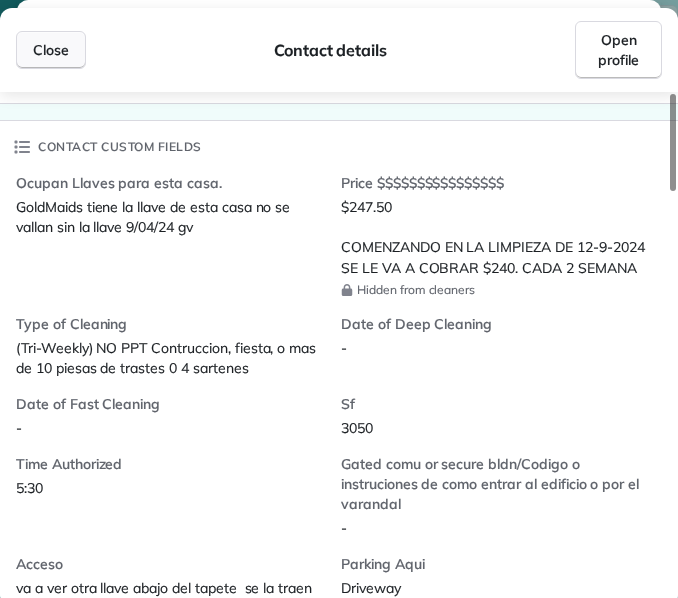 click on "Close" at bounding box center [51, 50] 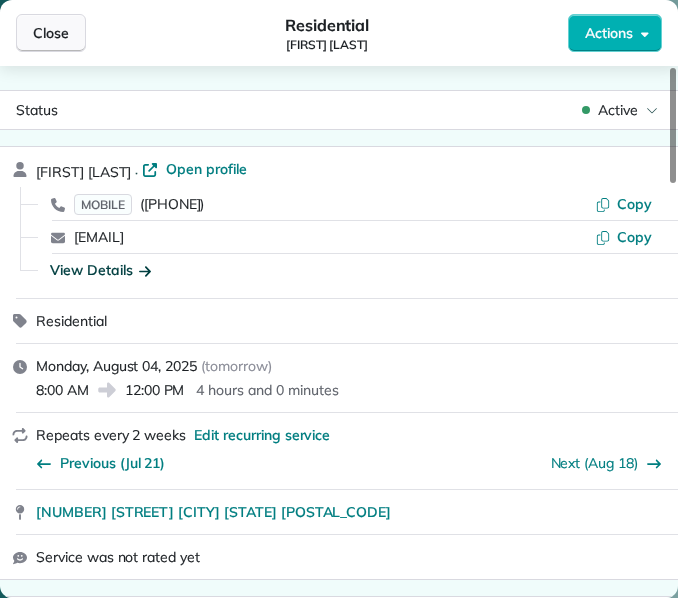 click on "Close" at bounding box center [51, 33] 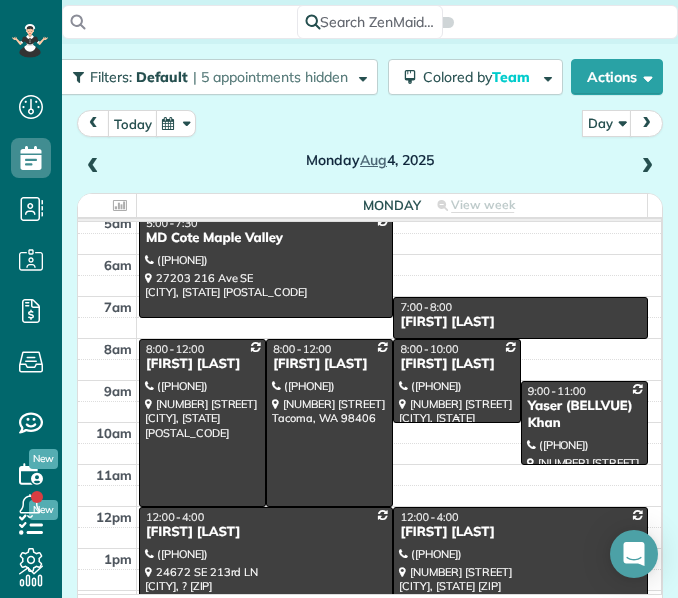 click at bounding box center (456, 381) 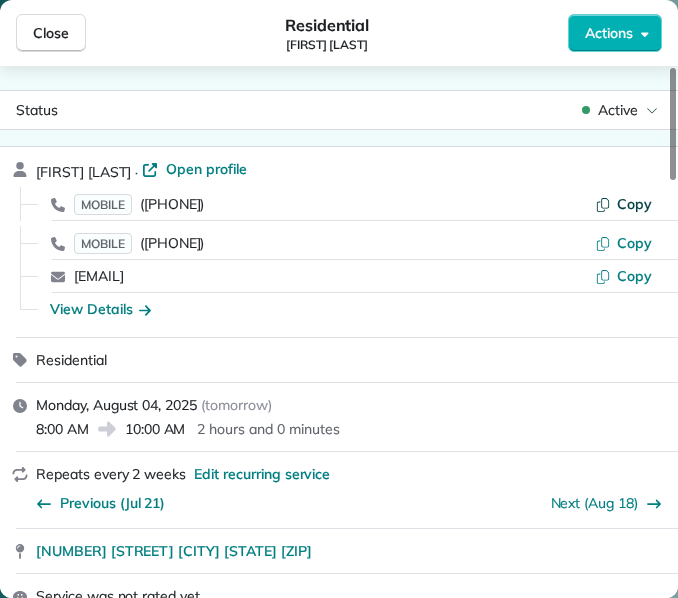 click on "Copy" at bounding box center [634, 204] 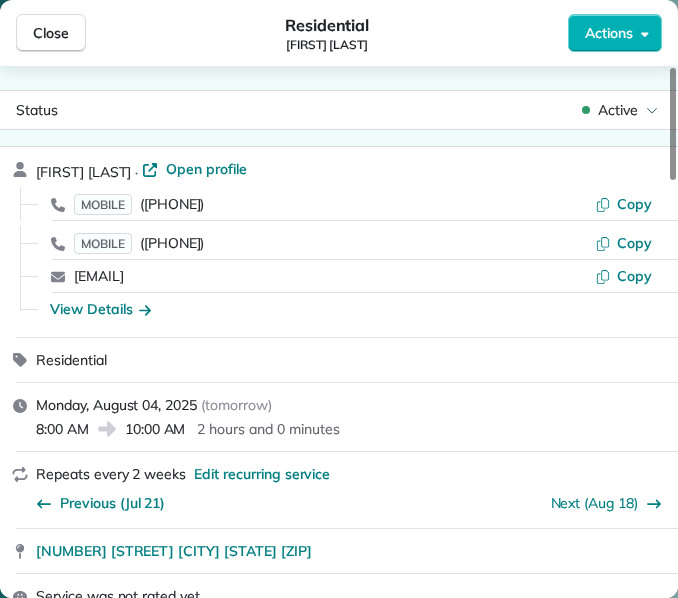 scroll, scrollTop: 149, scrollLeft: 0, axis: vertical 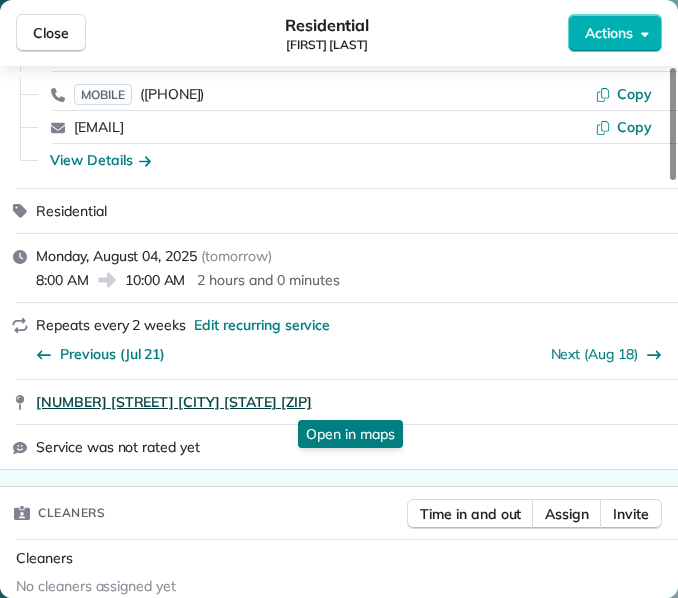 drag, startPoint x: 33, startPoint y: 405, endPoint x: 381, endPoint y: 400, distance: 348.03592 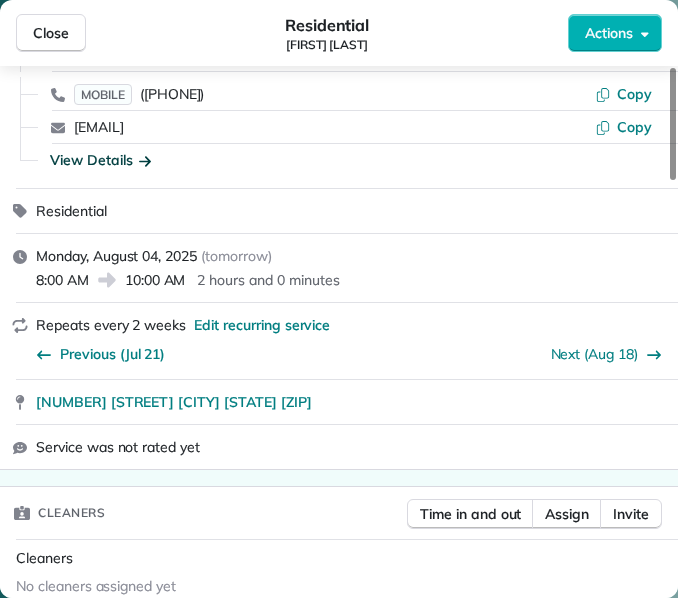 click on "View Details" at bounding box center [100, 160] 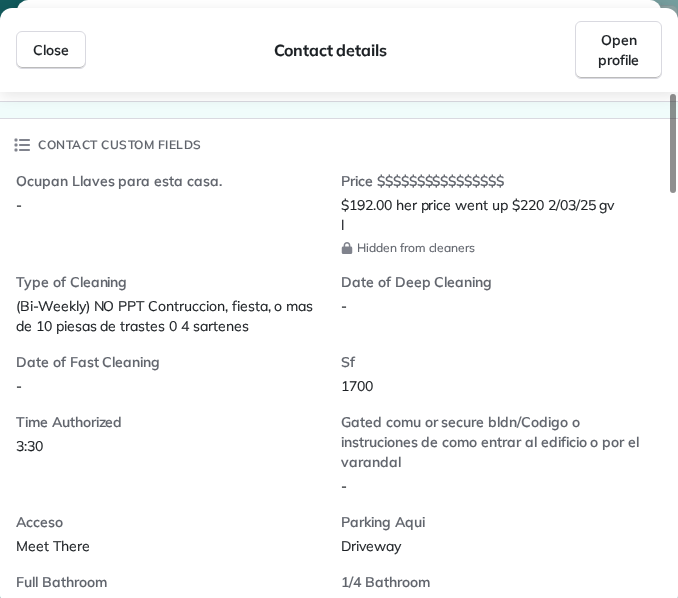 scroll, scrollTop: 454, scrollLeft: 0, axis: vertical 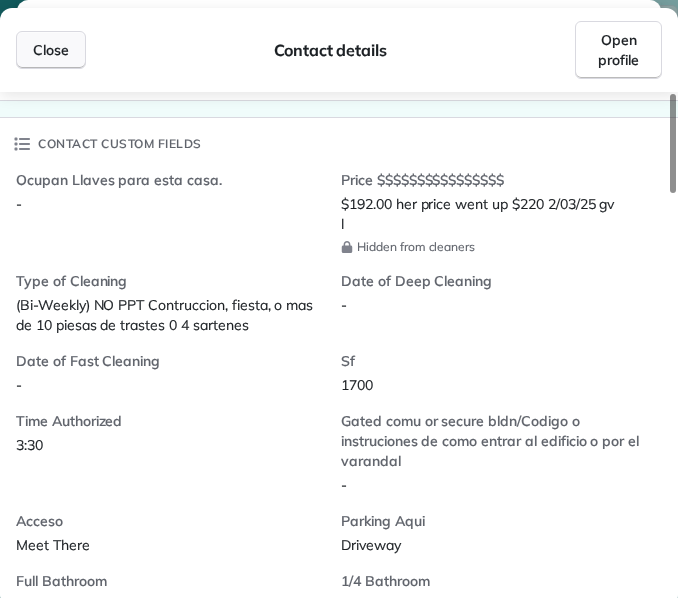 click on "Close" at bounding box center [51, 50] 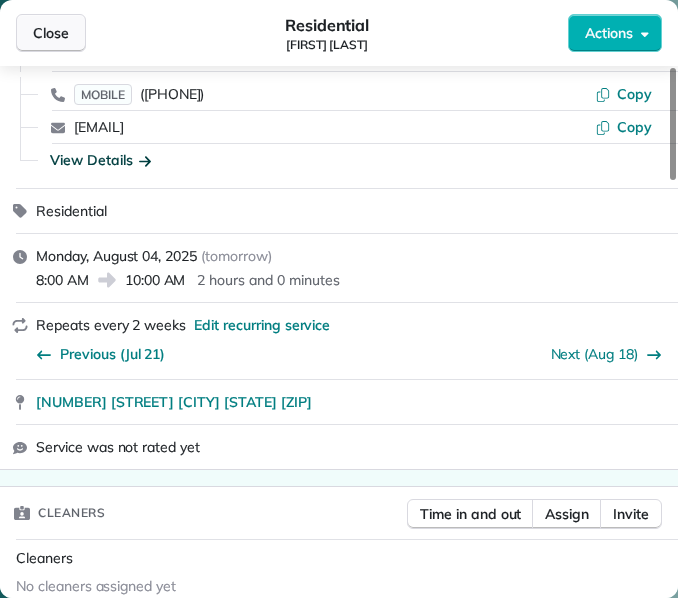 click on "Close" at bounding box center (51, 33) 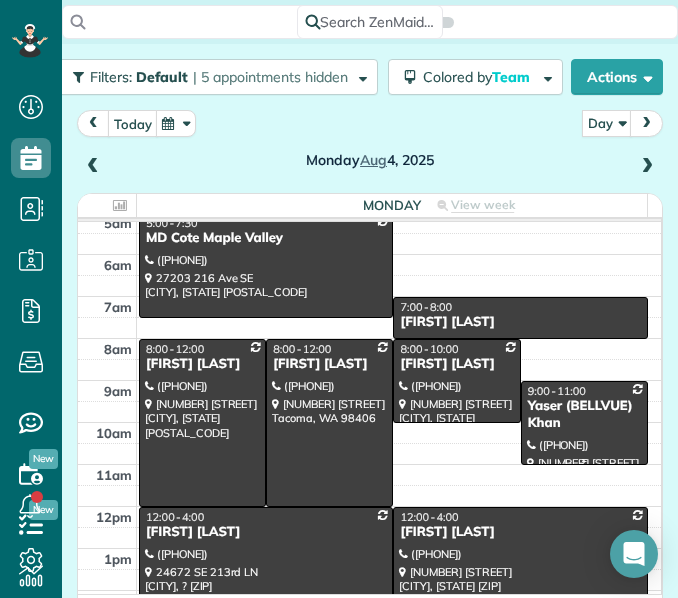 click on "Yaser (BELLVUE) Khan" at bounding box center (584, 415) 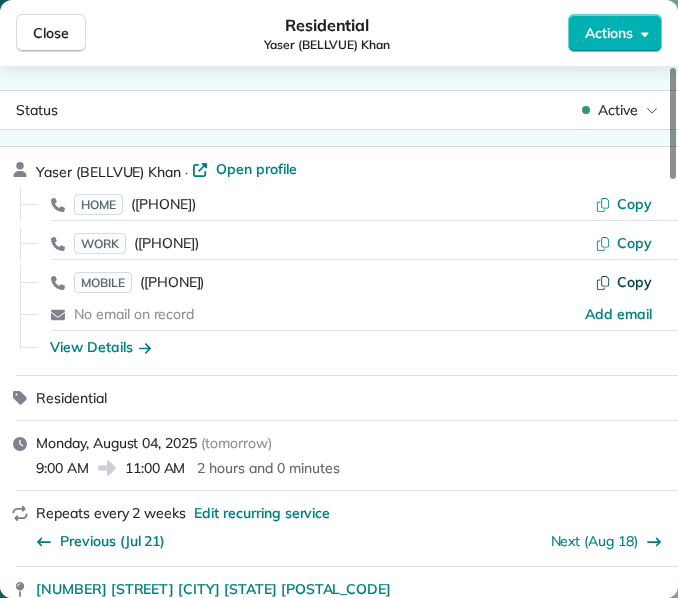 click on "Copy" at bounding box center [634, 282] 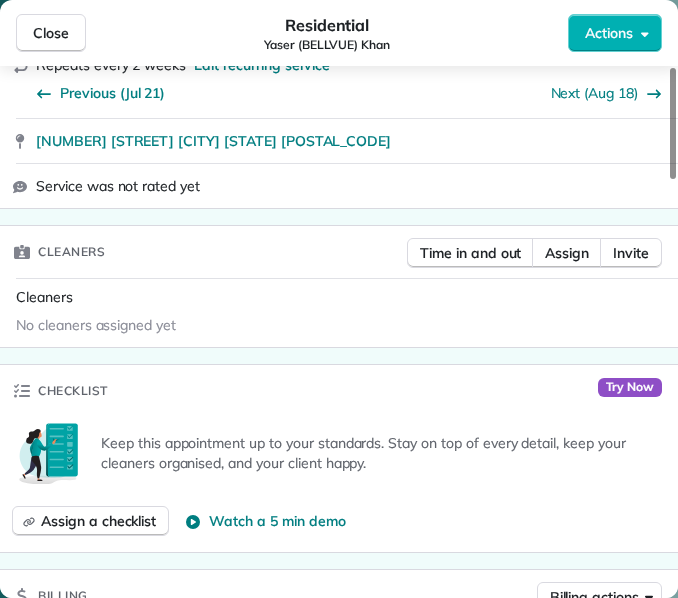 scroll, scrollTop: 450, scrollLeft: 0, axis: vertical 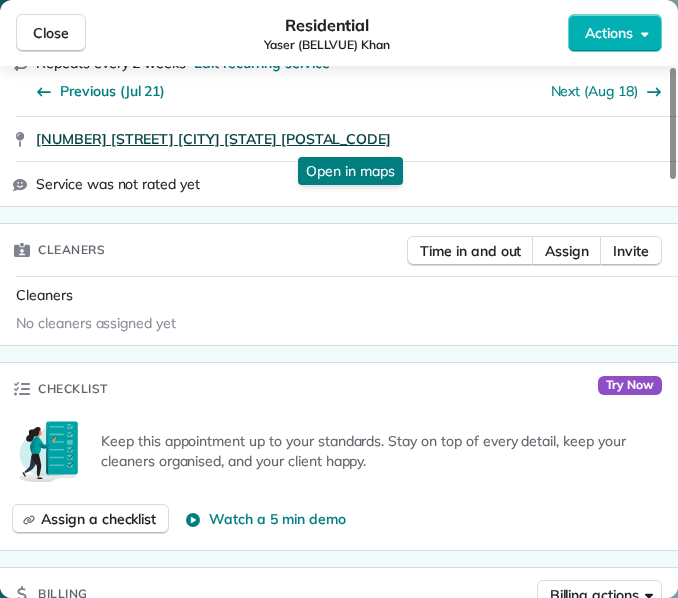 drag, startPoint x: 29, startPoint y: 148, endPoint x: 323, endPoint y: 134, distance: 294.33313 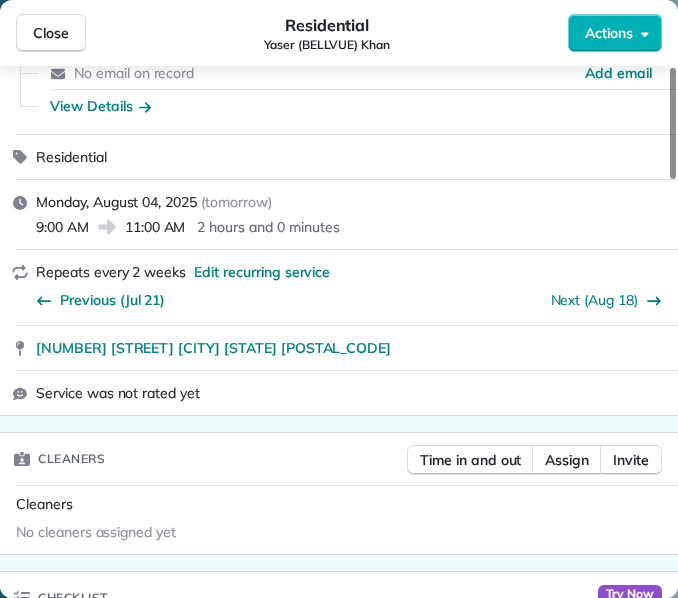 scroll, scrollTop: 242, scrollLeft: 0, axis: vertical 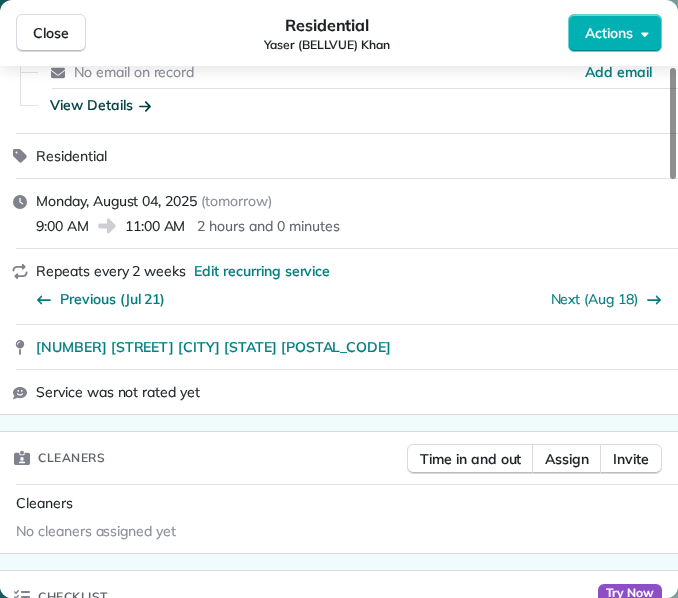 click on "View Details" at bounding box center [100, 105] 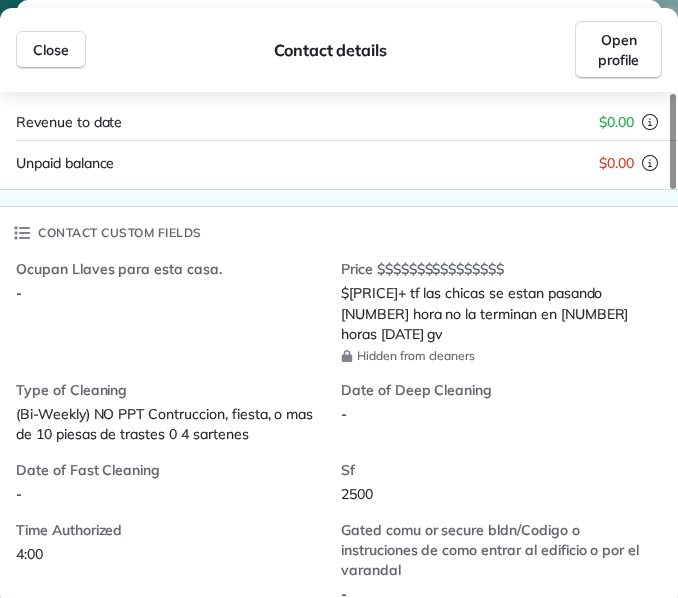 scroll, scrollTop: 411, scrollLeft: 0, axis: vertical 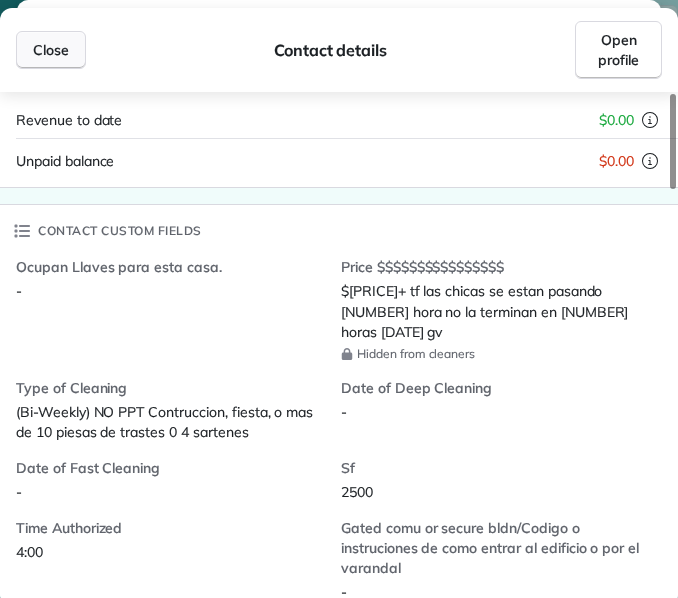 click on "Close" at bounding box center (51, 50) 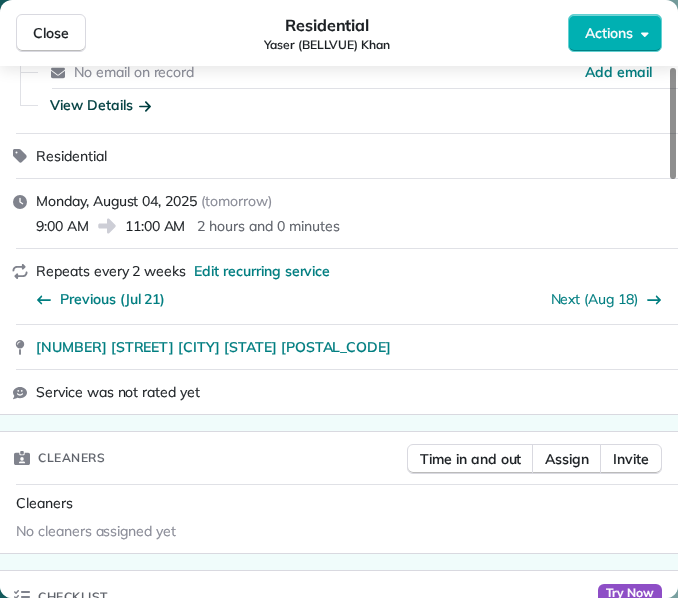 click on "Close" at bounding box center [51, 33] 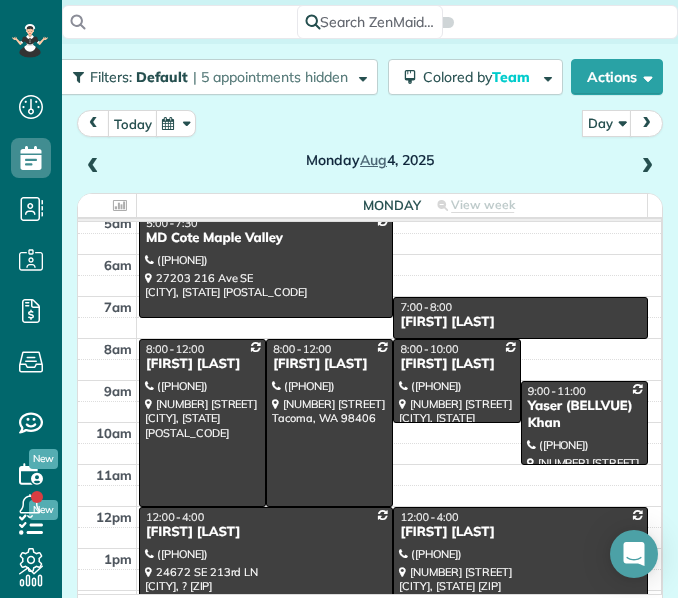 click at bounding box center [266, 591] 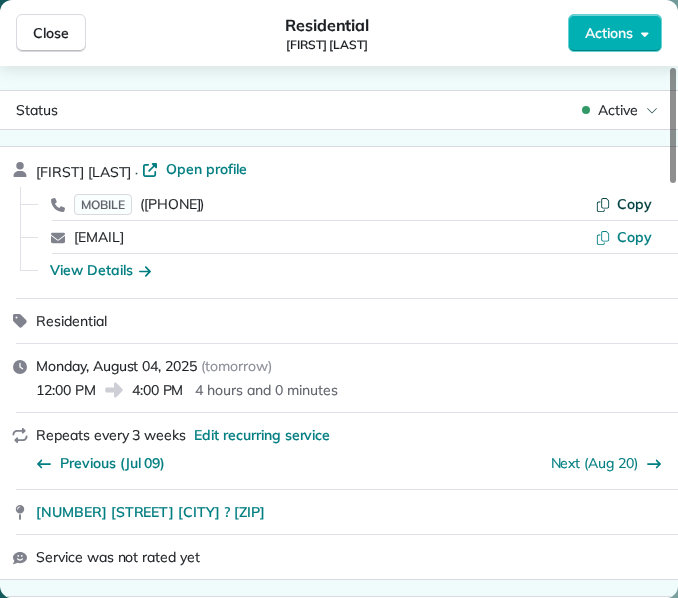 click on "Copy" at bounding box center (634, 204) 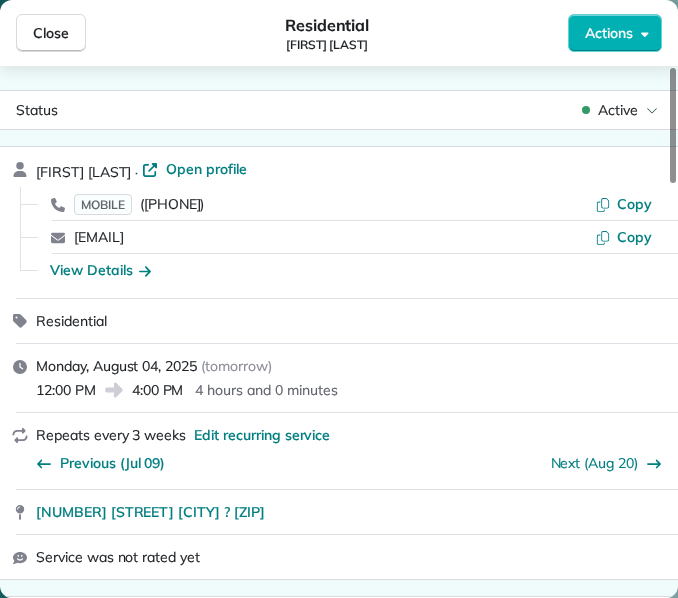 drag, startPoint x: 32, startPoint y: 515, endPoint x: 318, endPoint y: 522, distance: 286.08566 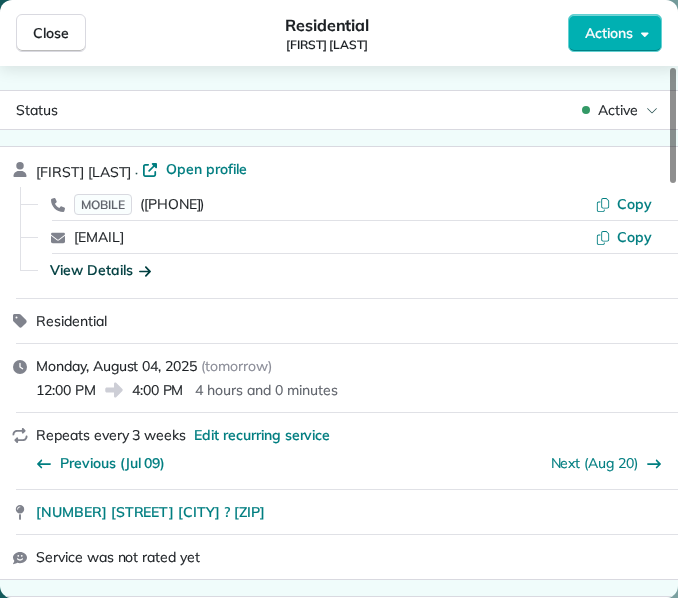 click on "View Details" at bounding box center [100, 270] 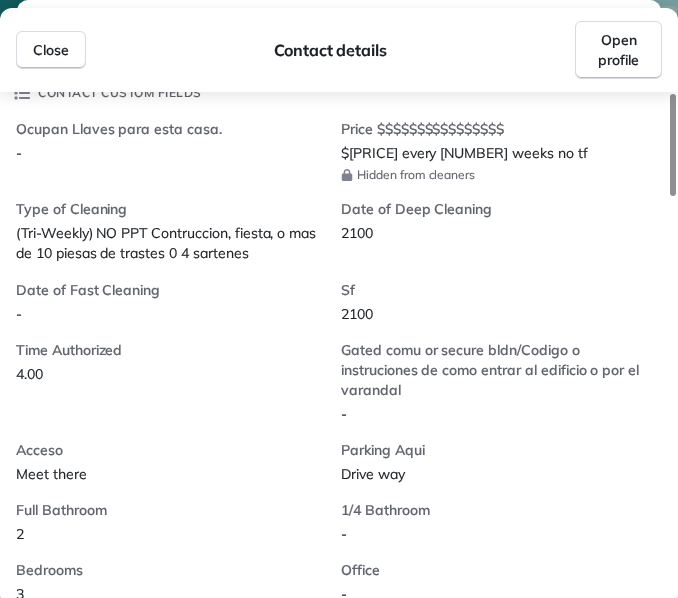 scroll, scrollTop: 461, scrollLeft: 0, axis: vertical 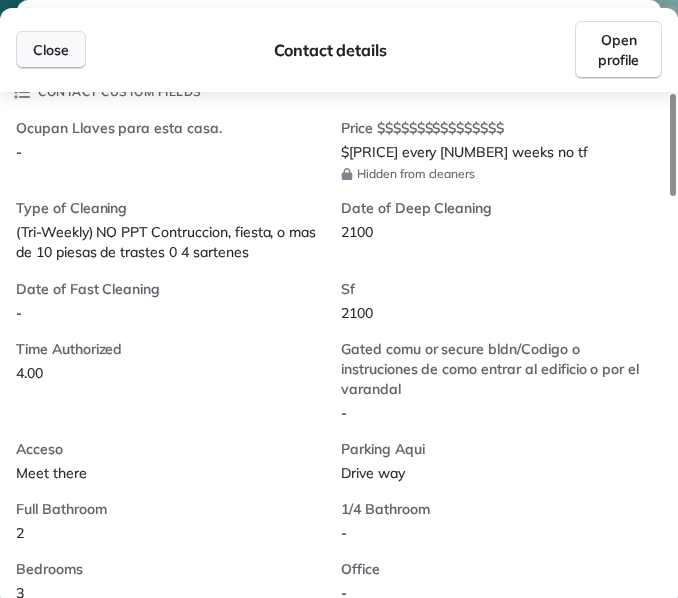 click on "Close" at bounding box center (51, 50) 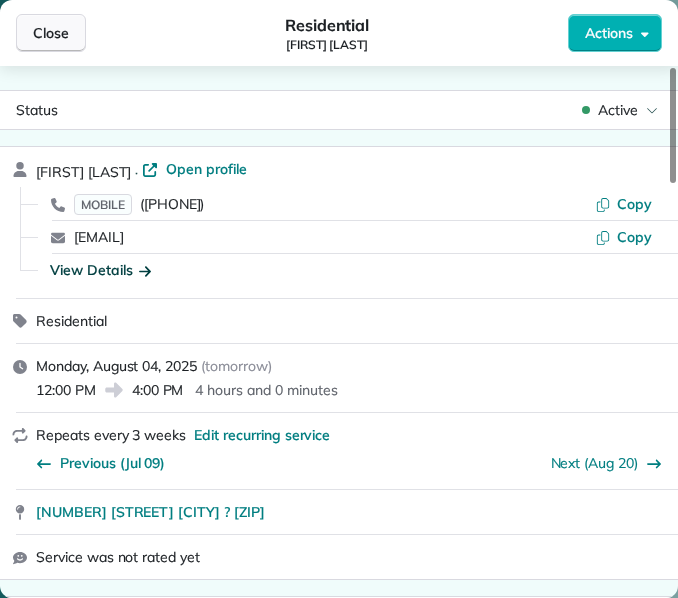 click on "Close" at bounding box center [51, 33] 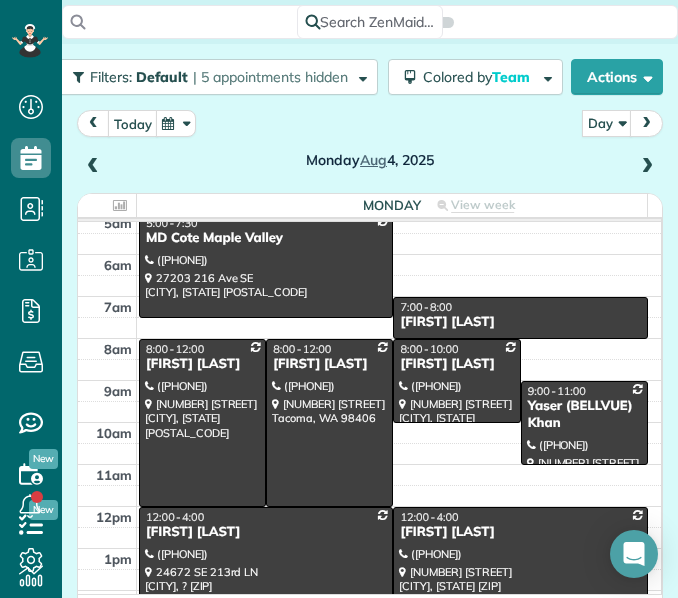 click at bounding box center [647, 167] 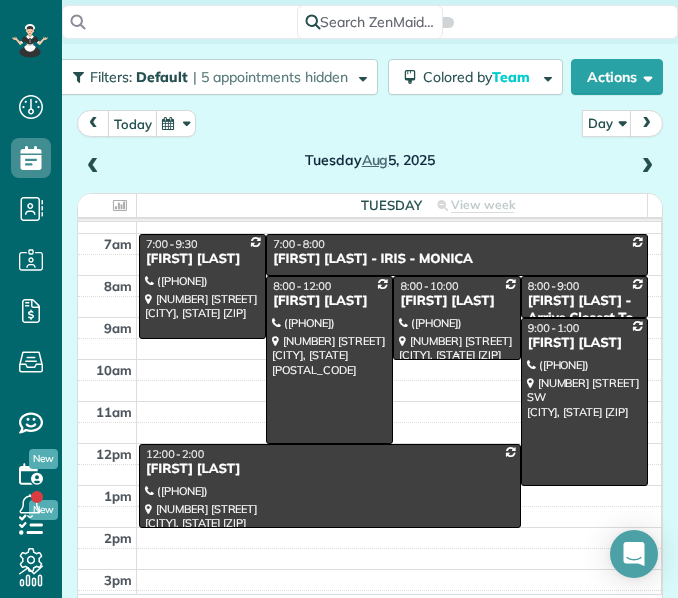 scroll, scrollTop: 113, scrollLeft: 0, axis: vertical 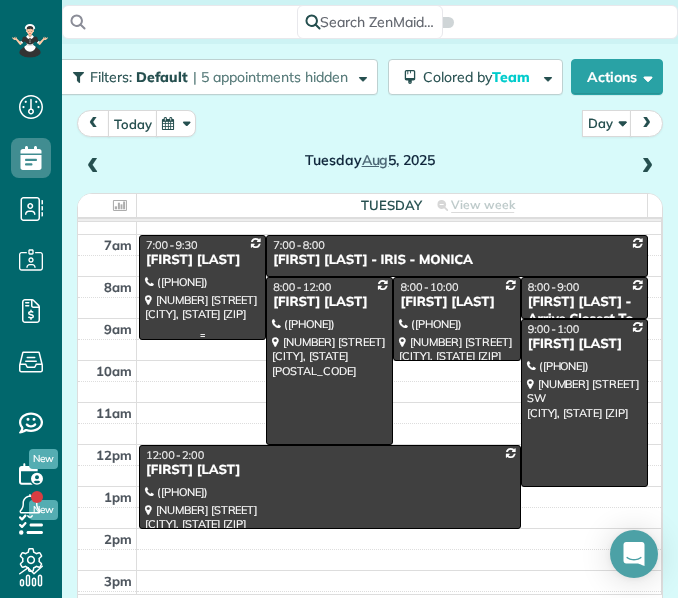 click at bounding box center (202, 287) 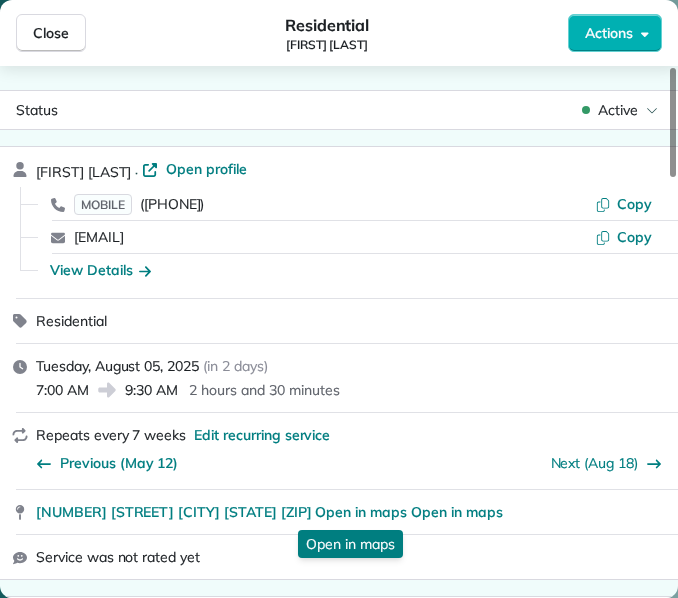 drag, startPoint x: 35, startPoint y: 512, endPoint x: 321, endPoint y: 526, distance: 286.34244 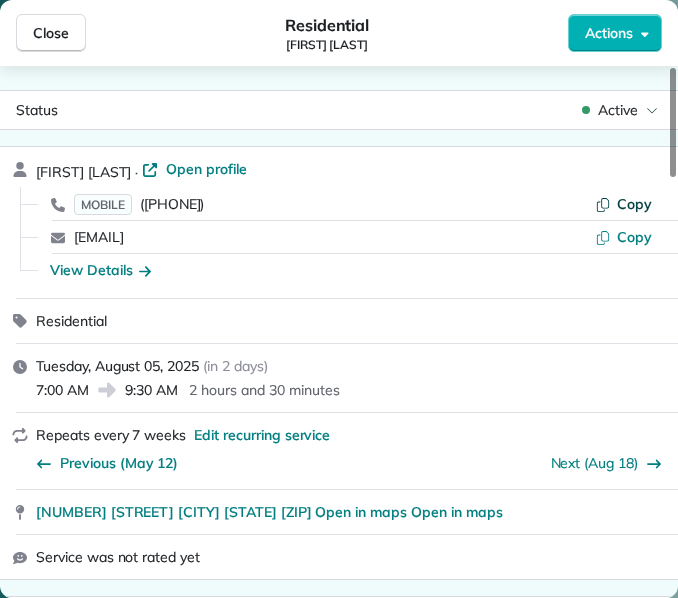 click on "Copy" at bounding box center [634, 204] 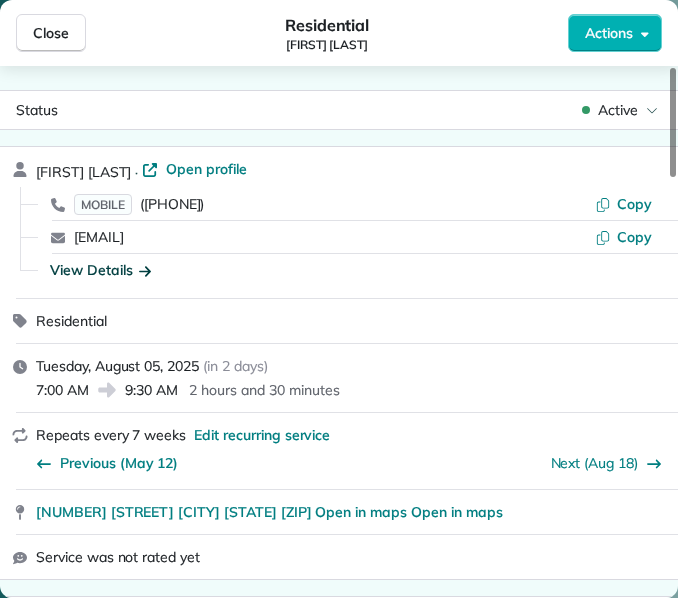 click on "View Details" at bounding box center [100, 270] 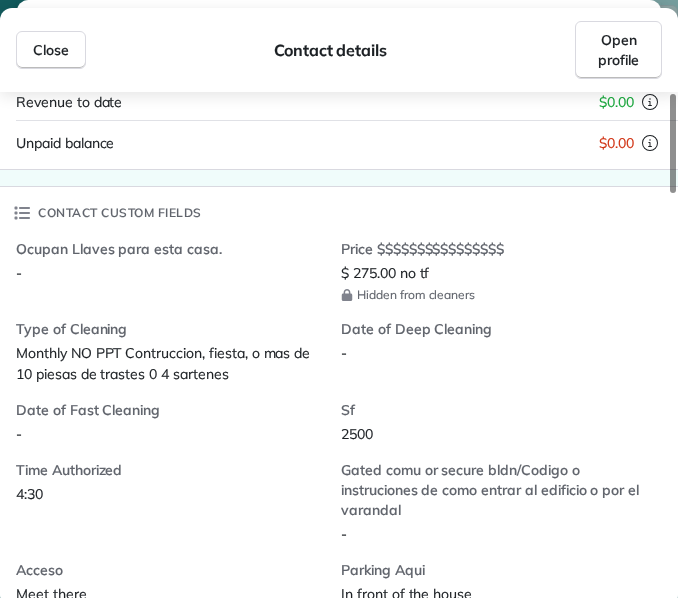 scroll, scrollTop: 404, scrollLeft: 0, axis: vertical 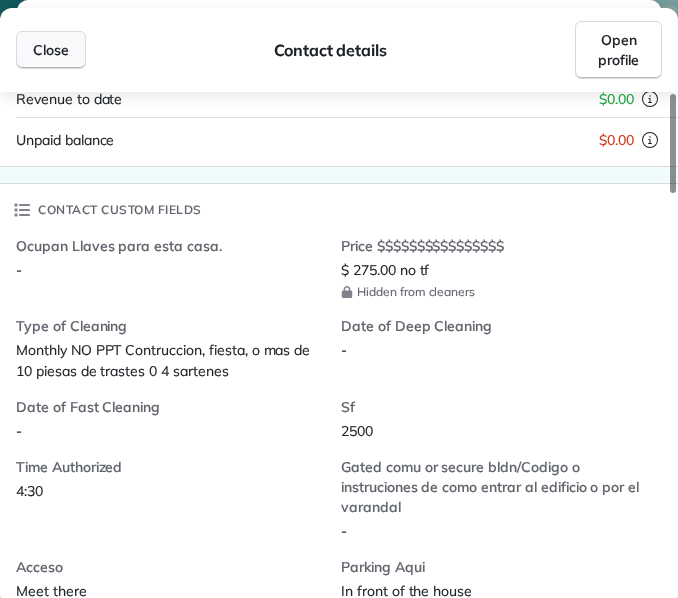 click on "Close" at bounding box center [51, 50] 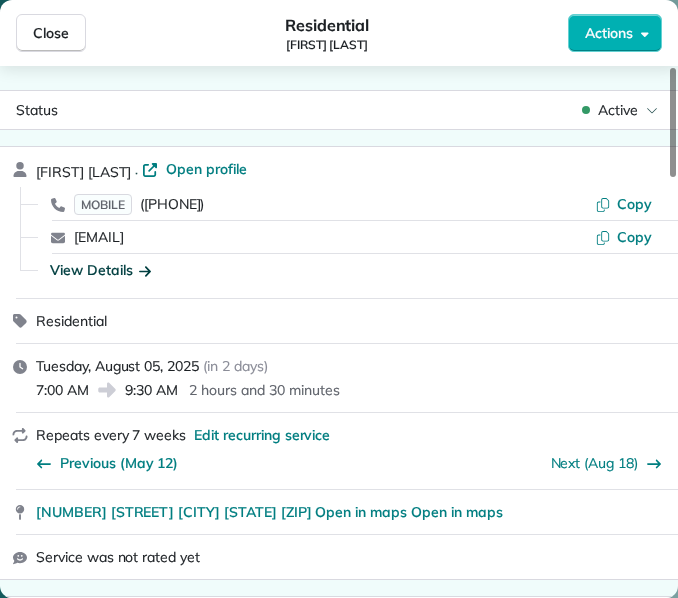 click on "Close" at bounding box center (51, 33) 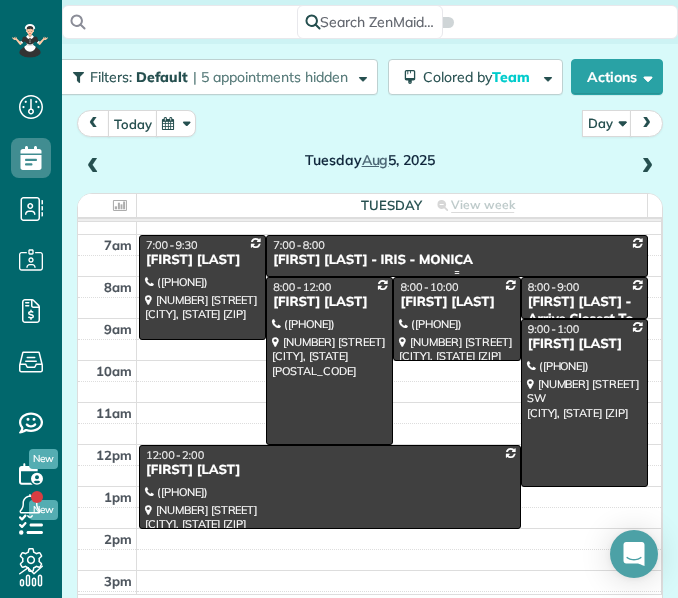 click on "[FIRST] [LAST] - IRIS - MONICA" at bounding box center [457, 260] 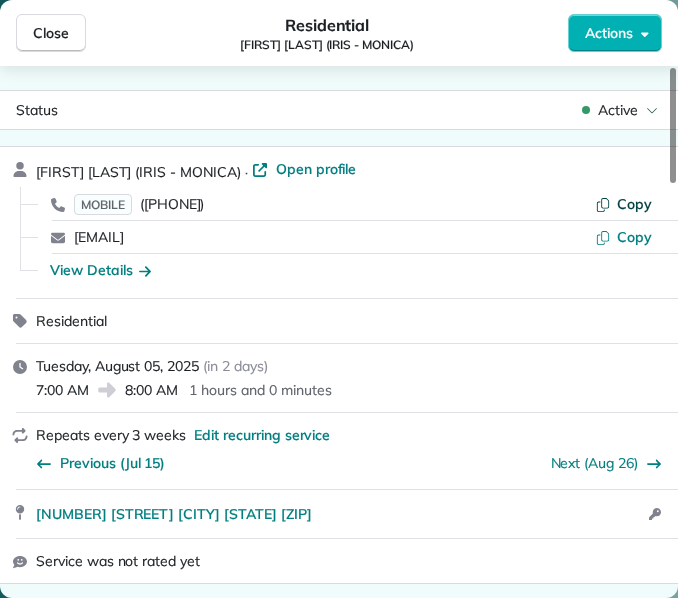 click on "Copy" at bounding box center [634, 204] 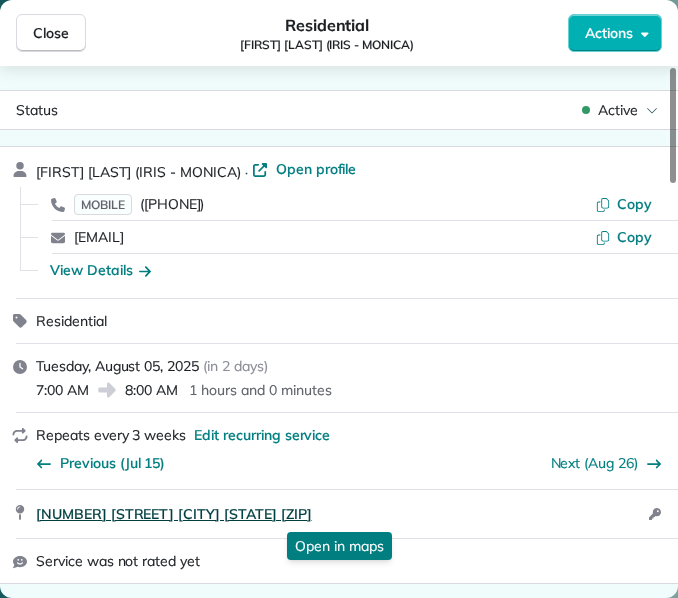 drag, startPoint x: 33, startPoint y: 519, endPoint x: 373, endPoint y: 518, distance: 340.00146 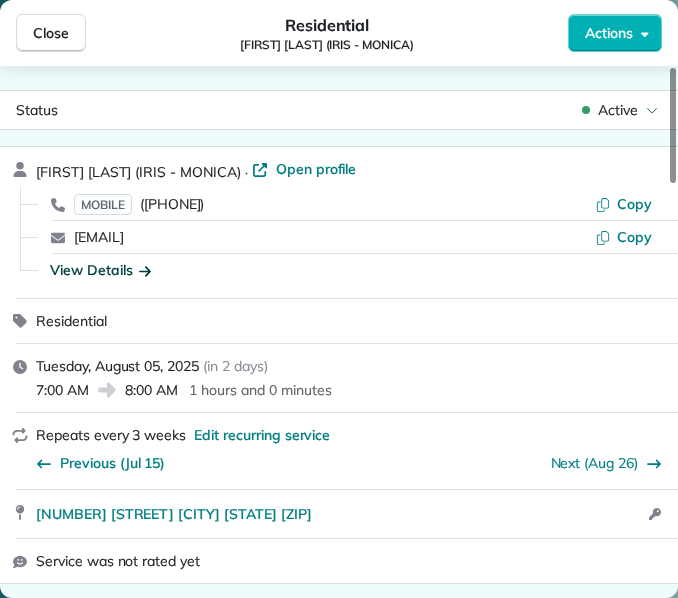 click on "View Details" at bounding box center [100, 270] 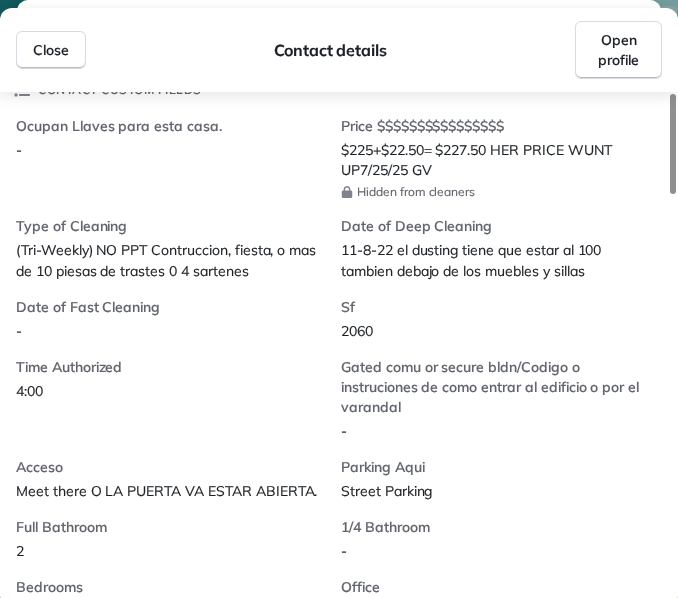 scroll, scrollTop: 476, scrollLeft: 0, axis: vertical 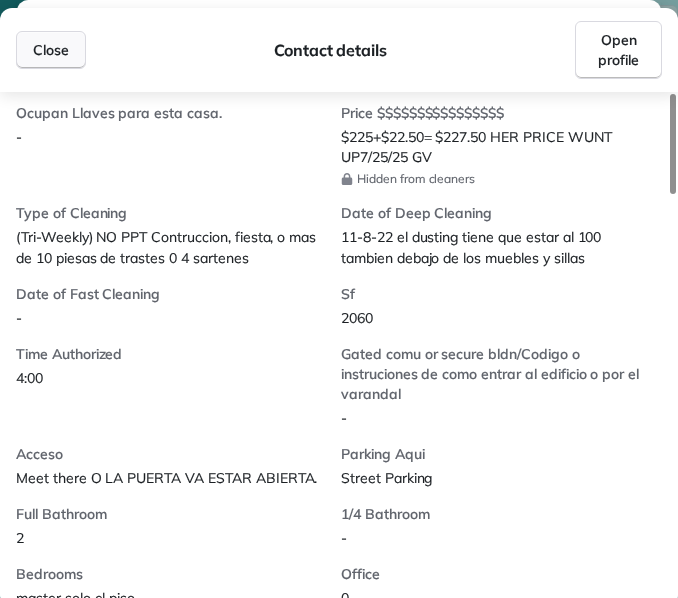 click on "Close" at bounding box center [51, 50] 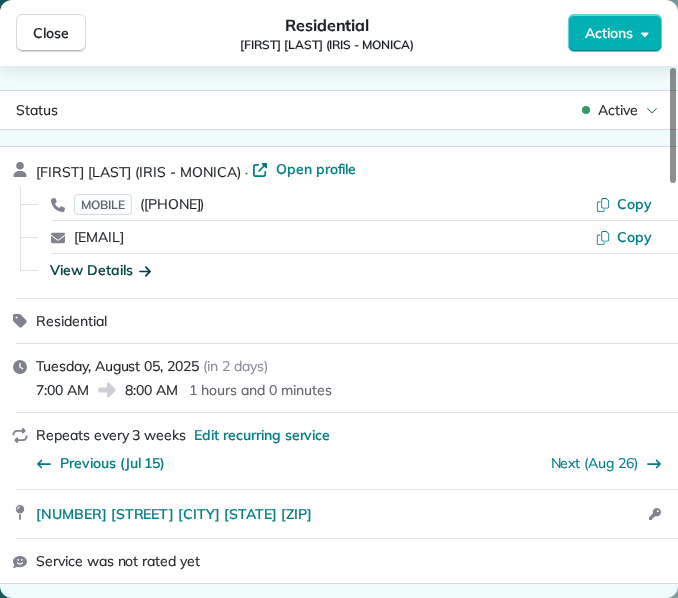 click on "Close" at bounding box center [51, 33] 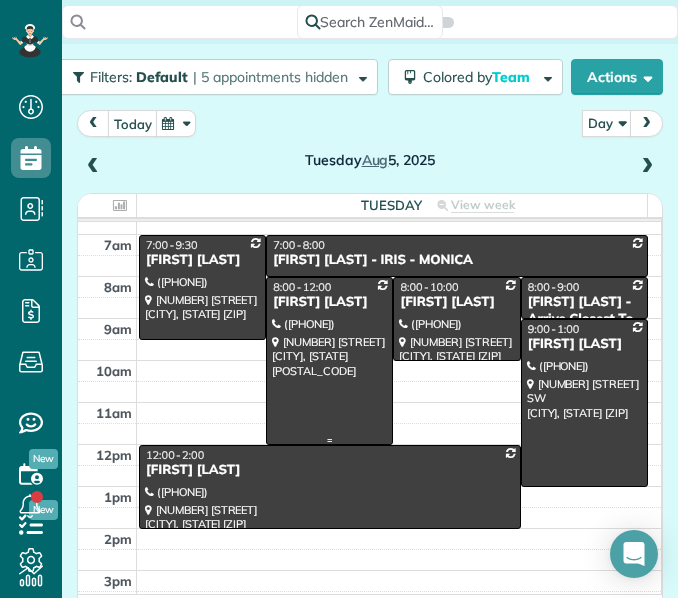 click at bounding box center [329, 361] 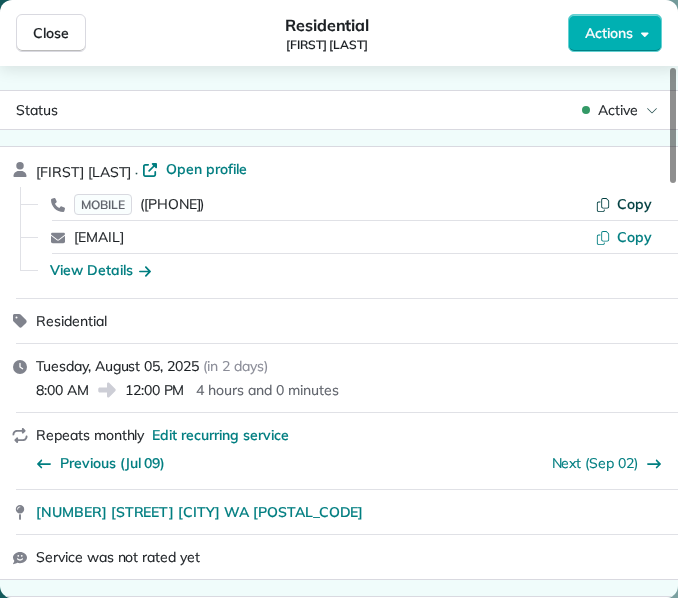 click on "Copy" at bounding box center [634, 204] 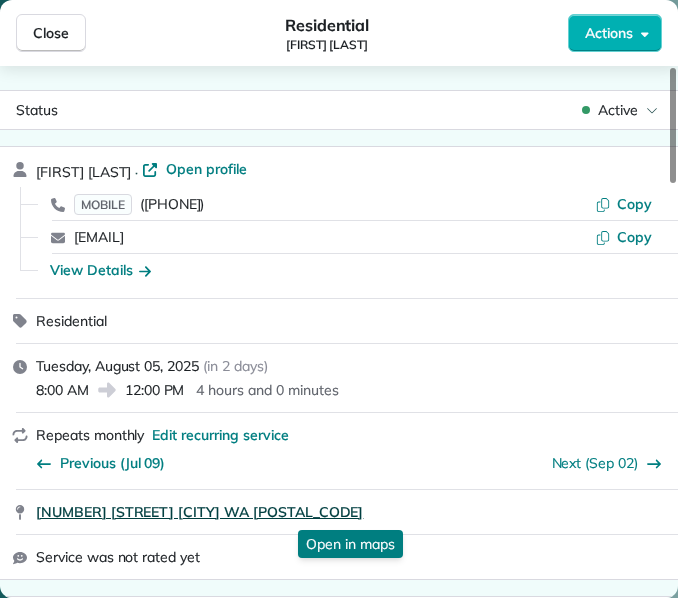 drag, startPoint x: 33, startPoint y: 514, endPoint x: 365, endPoint y: 518, distance: 332.0241 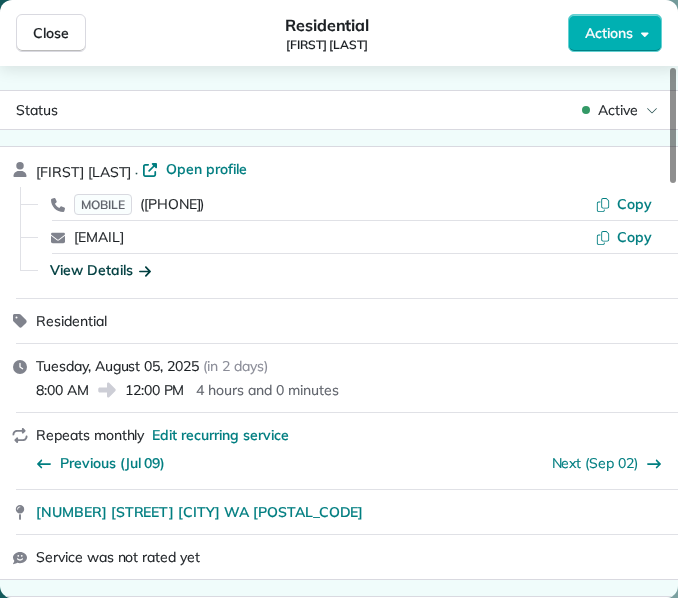 click on "View Details" at bounding box center (100, 270) 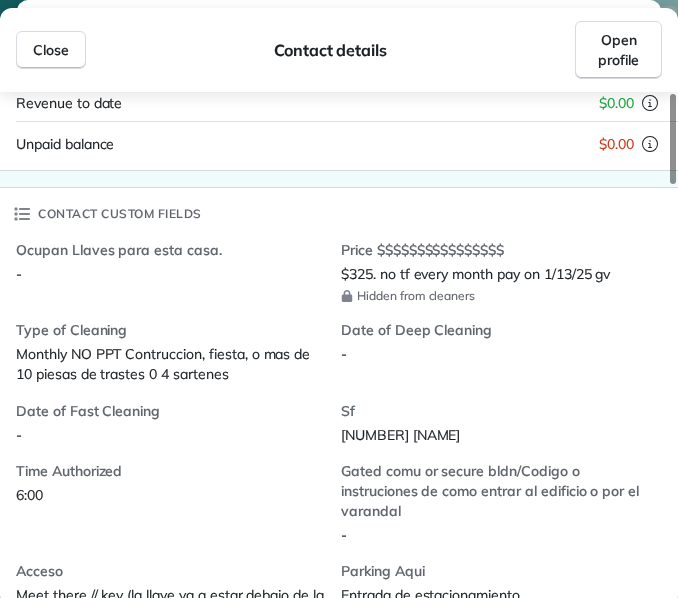 scroll, scrollTop: 358, scrollLeft: 0, axis: vertical 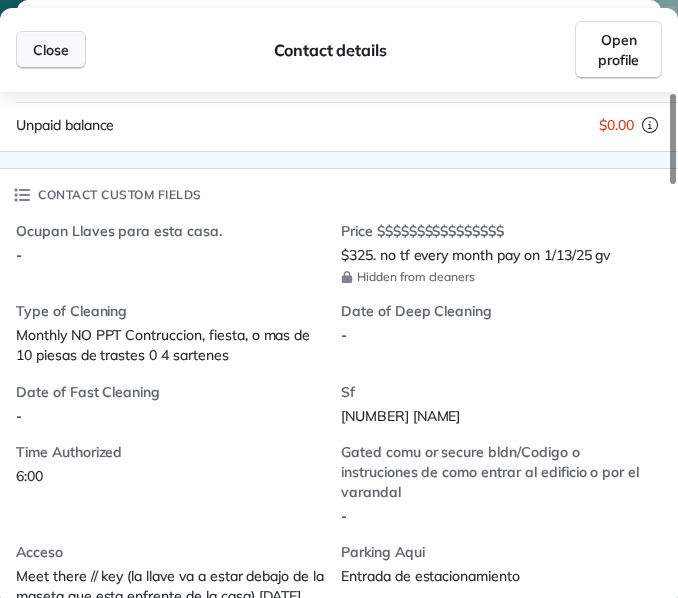 click on "Close" at bounding box center (51, 50) 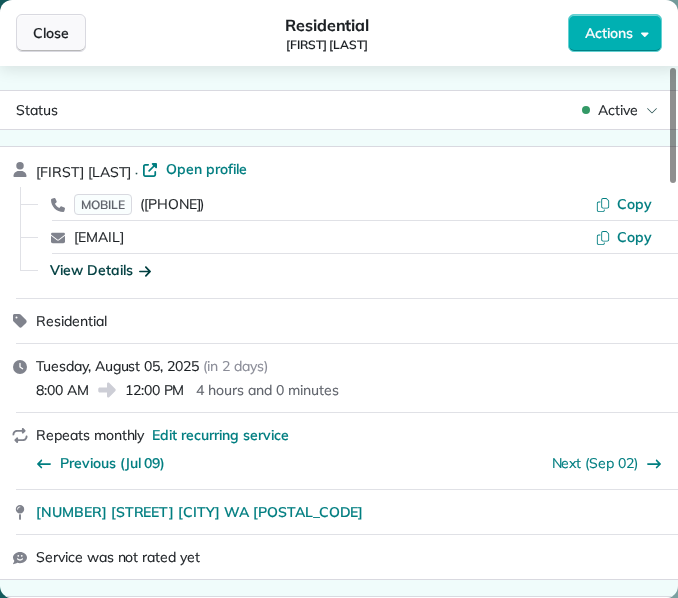 click on "Close" at bounding box center [51, 33] 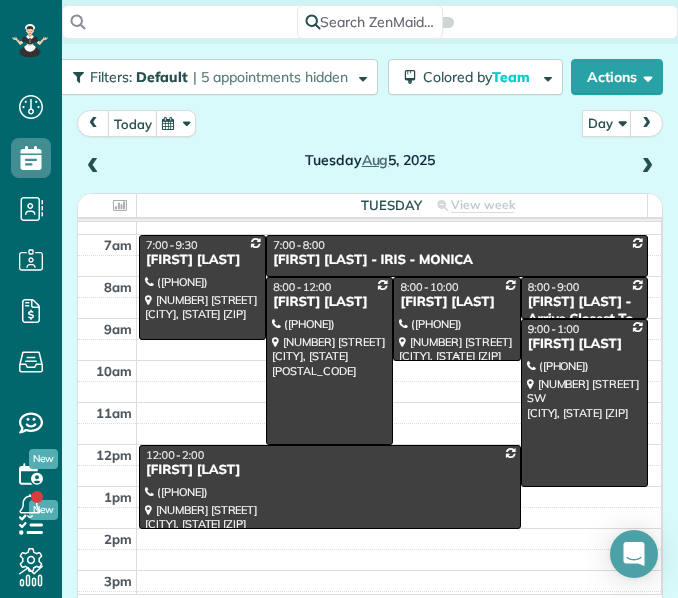 click at bounding box center [456, 319] 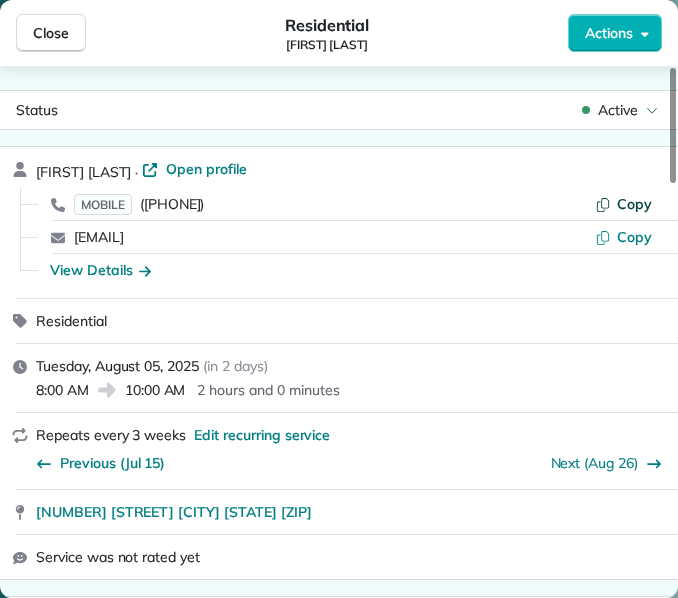 click on "Copy" at bounding box center (634, 204) 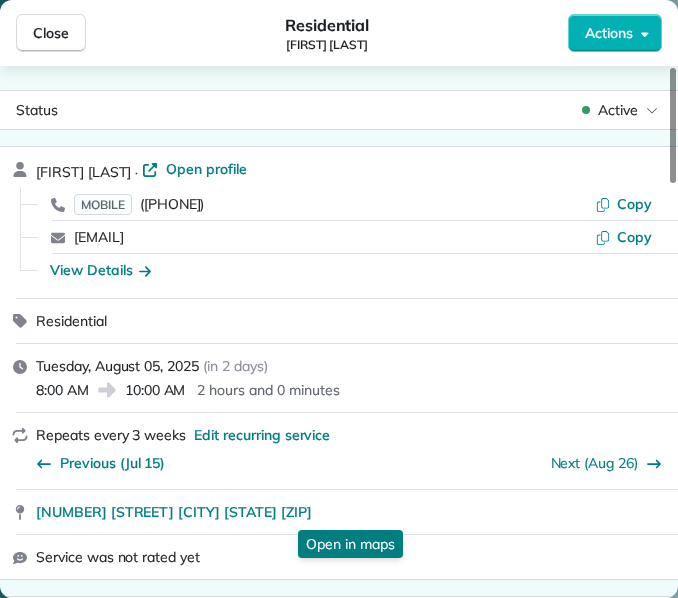 drag, startPoint x: 34, startPoint y: 515, endPoint x: 295, endPoint y: 498, distance: 261.55304 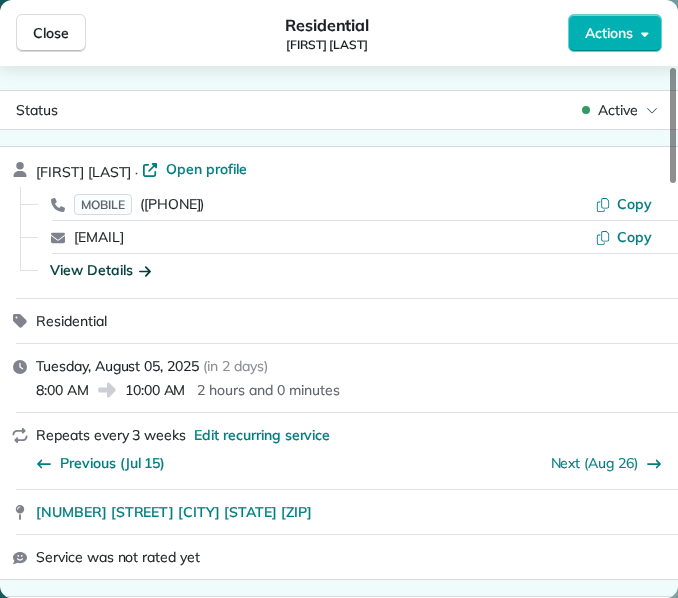 click on "View Details" at bounding box center [100, 270] 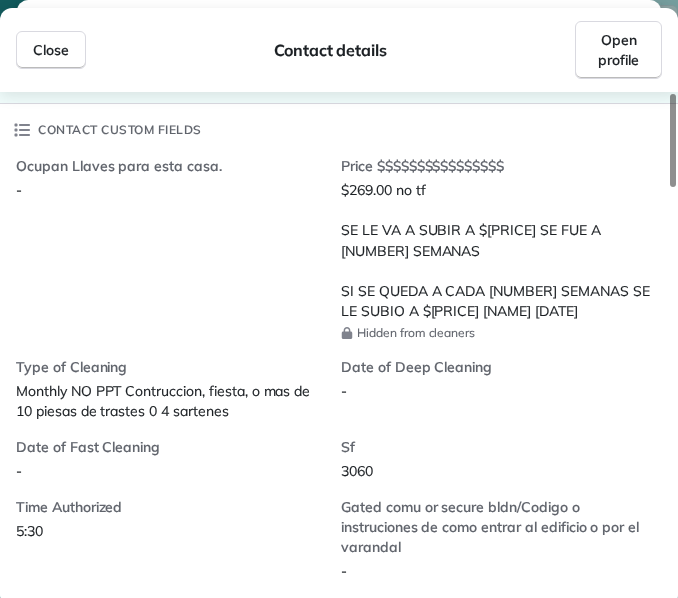 scroll, scrollTop: 425, scrollLeft: 0, axis: vertical 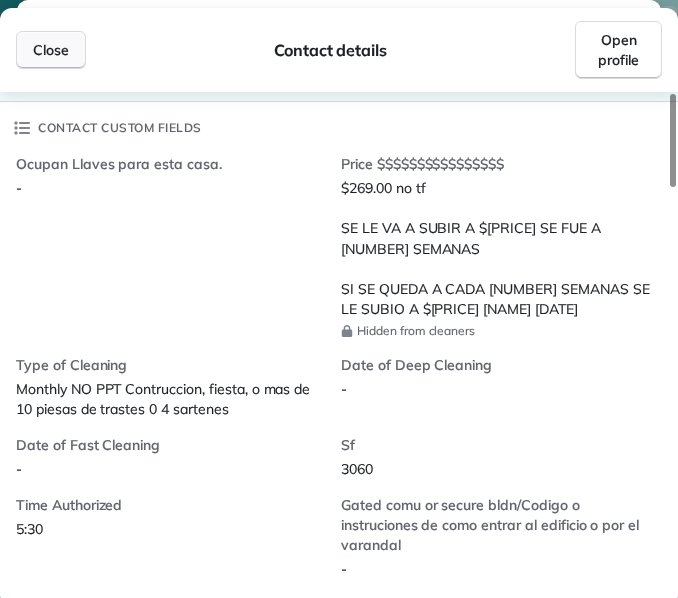 click on "Close" at bounding box center [51, 50] 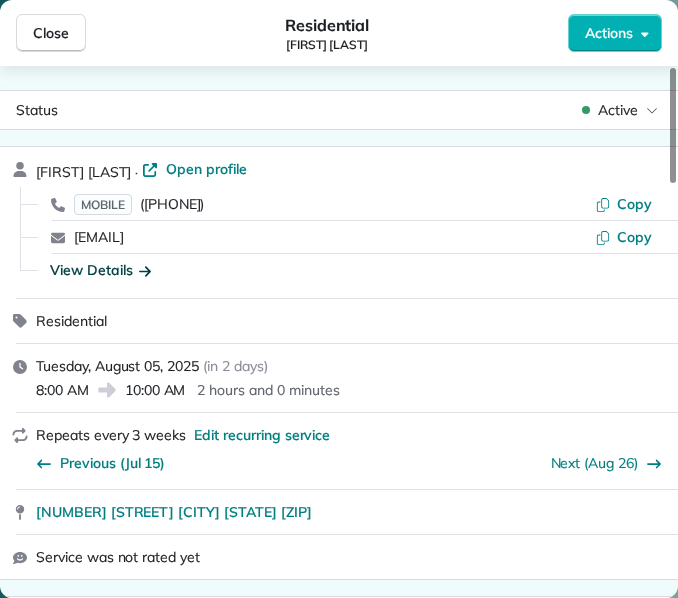 click on "Close" at bounding box center [51, 33] 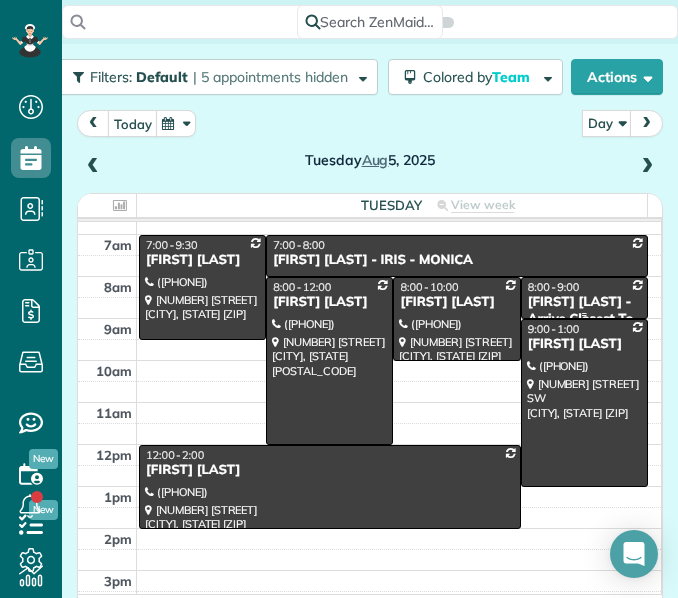 click on "8:00 - 9:00" at bounding box center (584, 287) 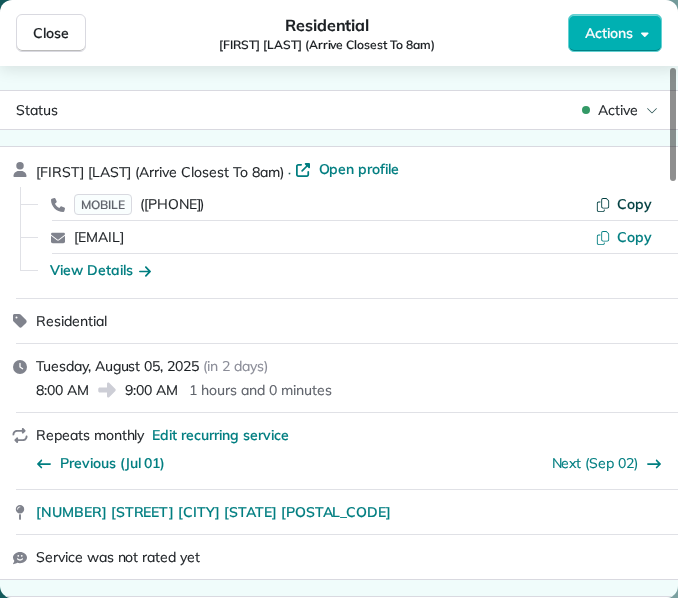 click 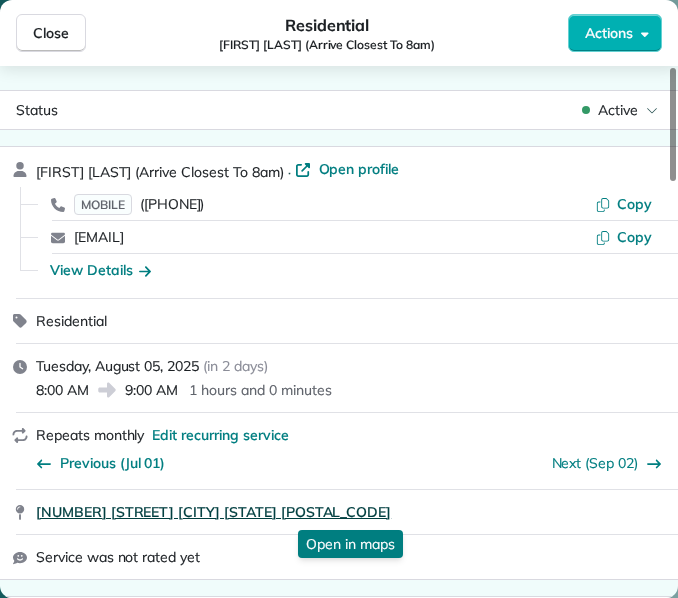 drag, startPoint x: 30, startPoint y: 512, endPoint x: 287, endPoint y: 514, distance: 257.00778 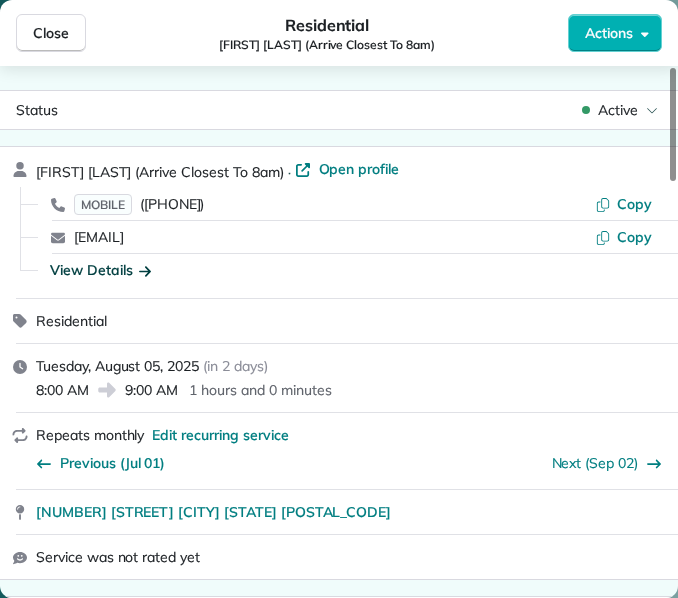 click on "View Details" at bounding box center [100, 270] 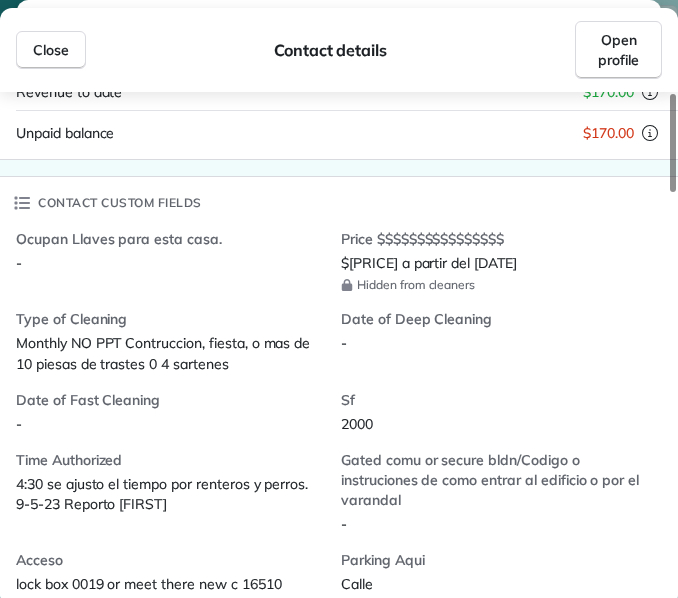 scroll, scrollTop: 412, scrollLeft: 0, axis: vertical 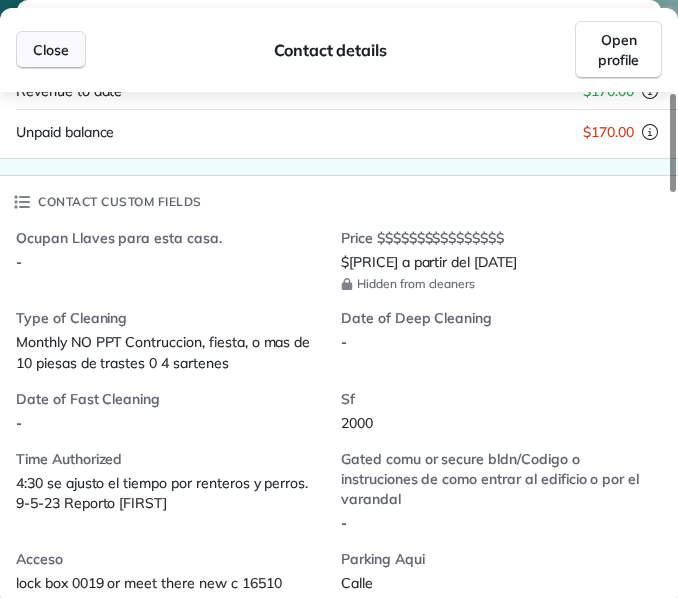 click on "Close" at bounding box center [51, 50] 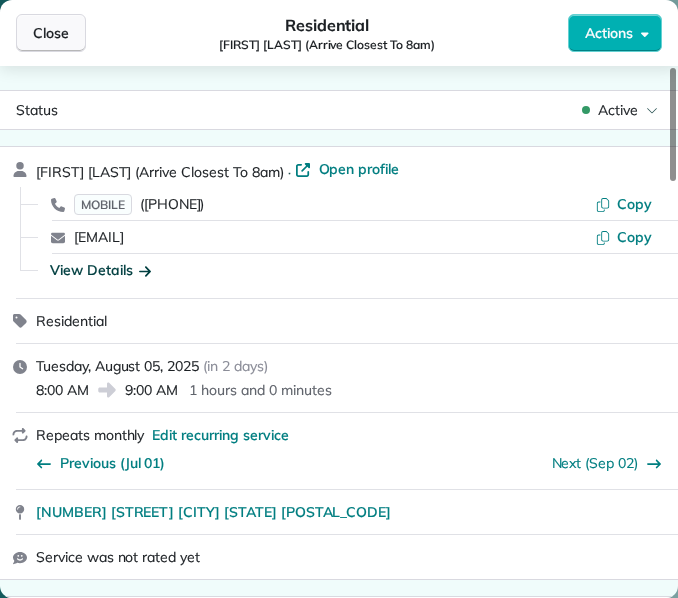 click on "Close" at bounding box center (51, 33) 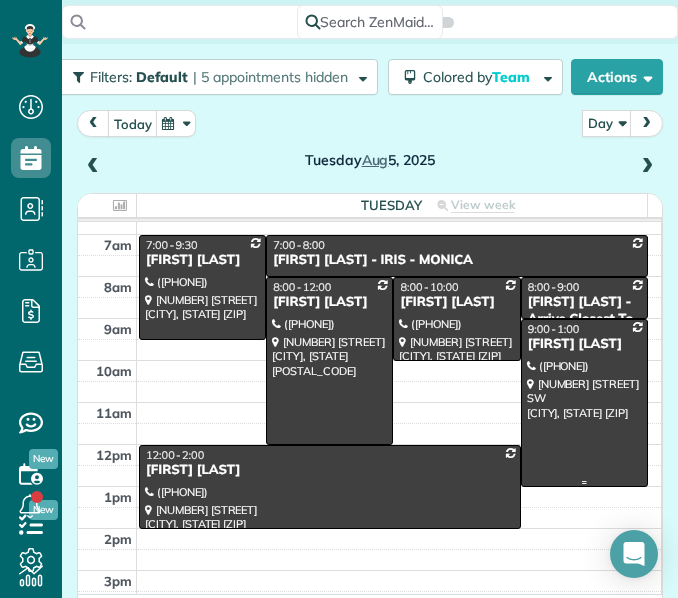 click at bounding box center [584, 403] 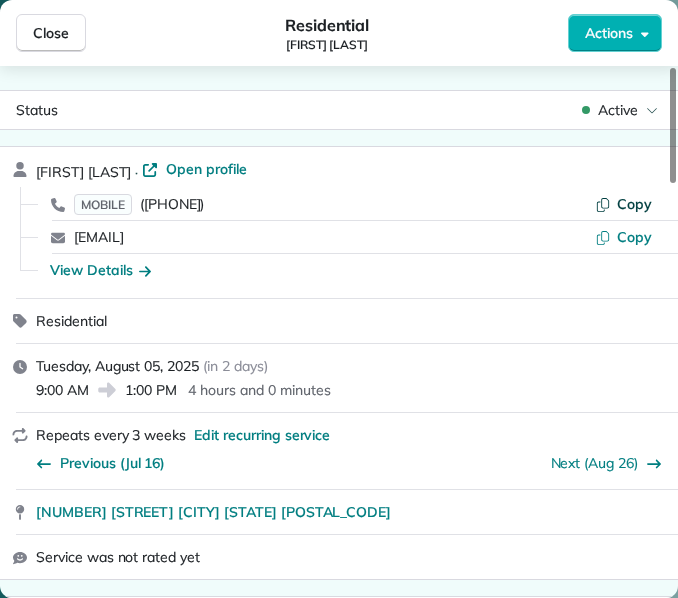 click on "Copy" at bounding box center [634, 204] 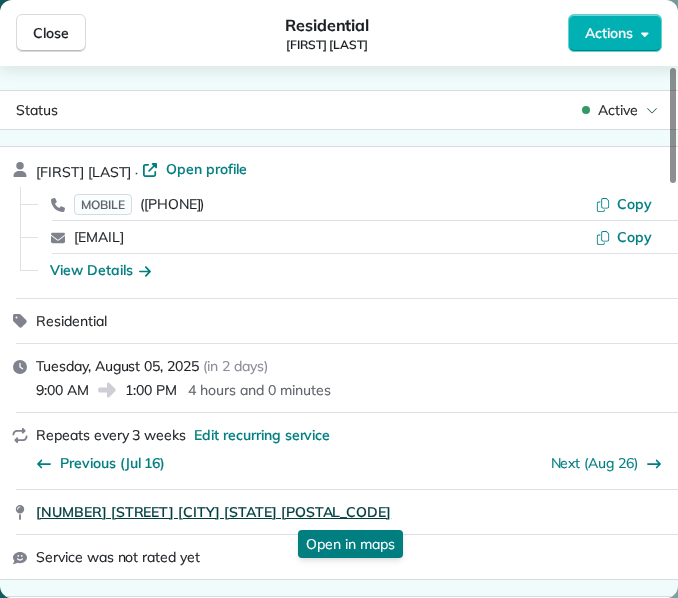 drag, startPoint x: 34, startPoint y: 516, endPoint x: 372, endPoint y: 511, distance: 338.037 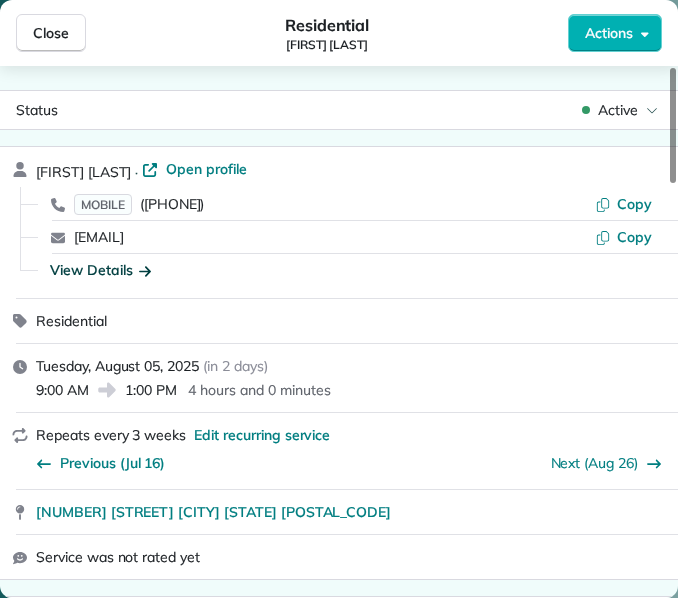 click on "View Details" at bounding box center [100, 270] 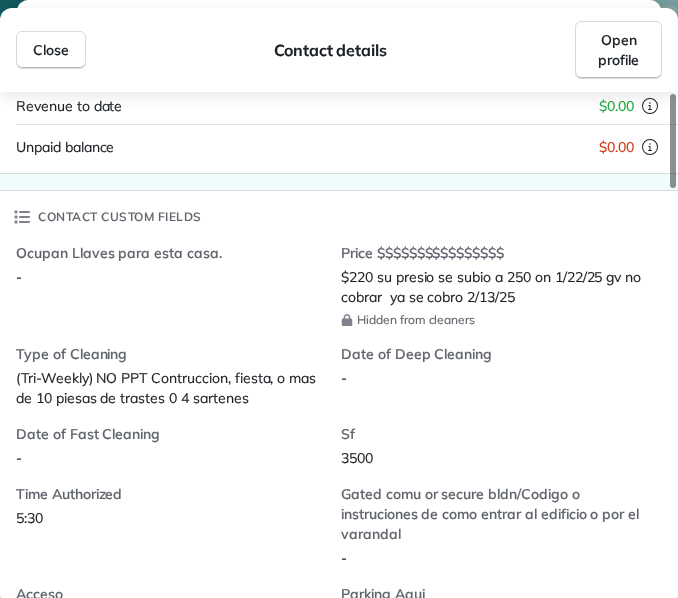scroll, scrollTop: 398, scrollLeft: 0, axis: vertical 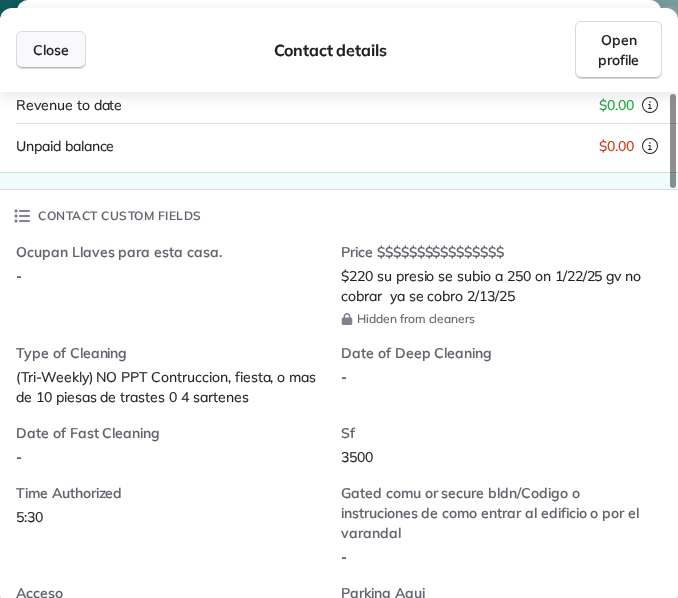 click on "Close" at bounding box center [51, 50] 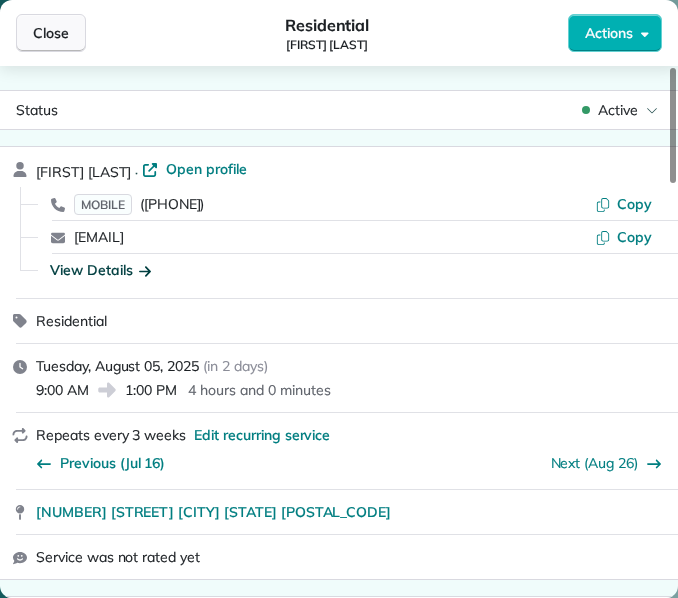 click on "Close" at bounding box center [51, 33] 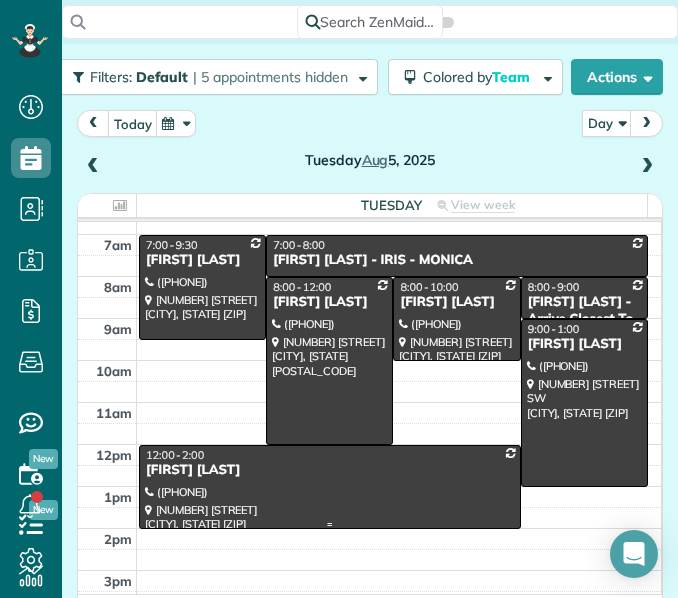 click at bounding box center (330, 487) 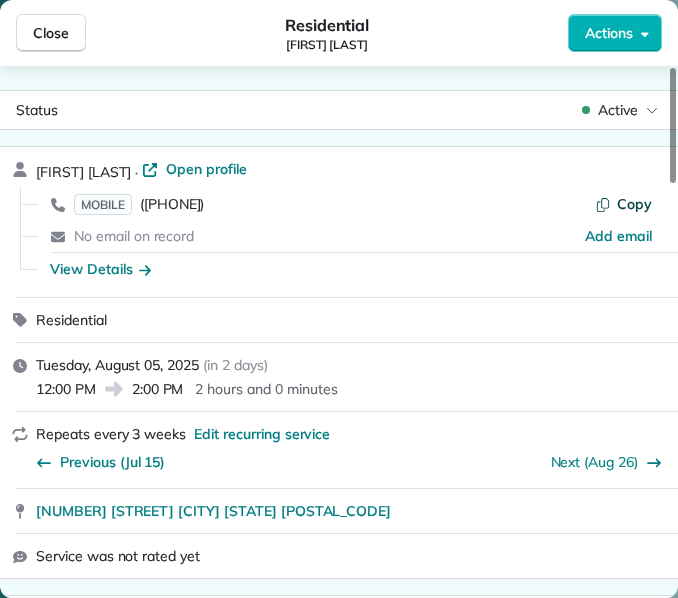 click on "Copy" at bounding box center [634, 204] 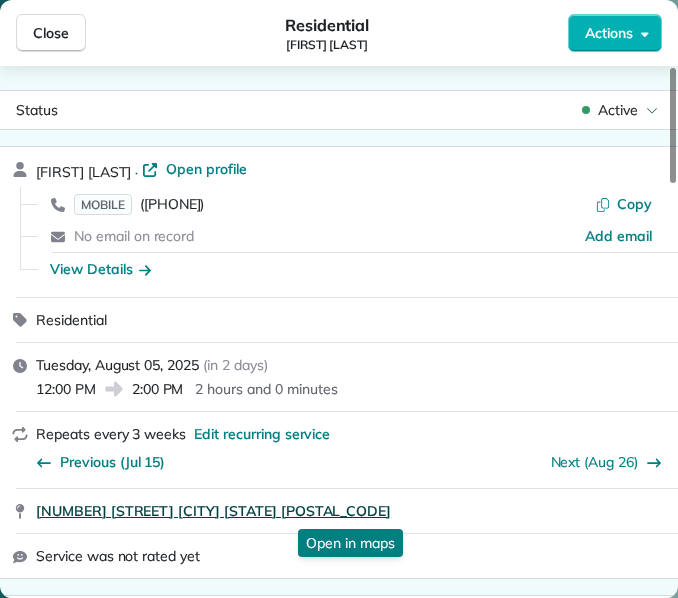 drag, startPoint x: 32, startPoint y: 514, endPoint x: 350, endPoint y: 508, distance: 318.0566 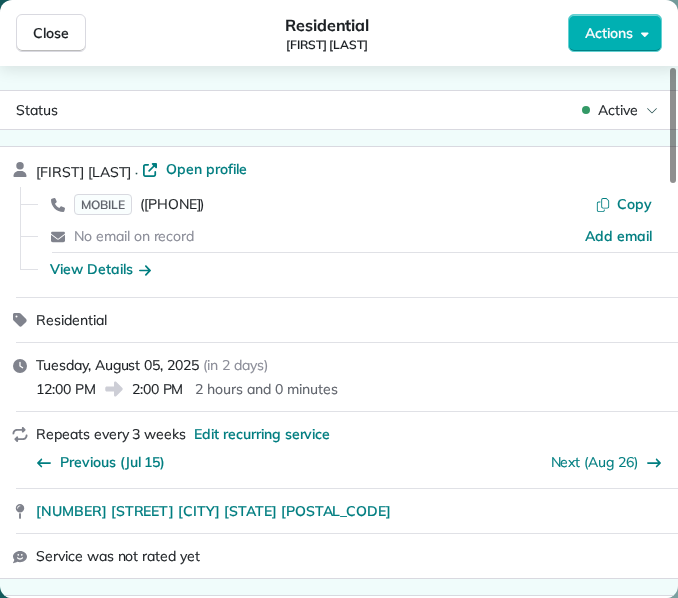 click at bounding box center [40, 269] 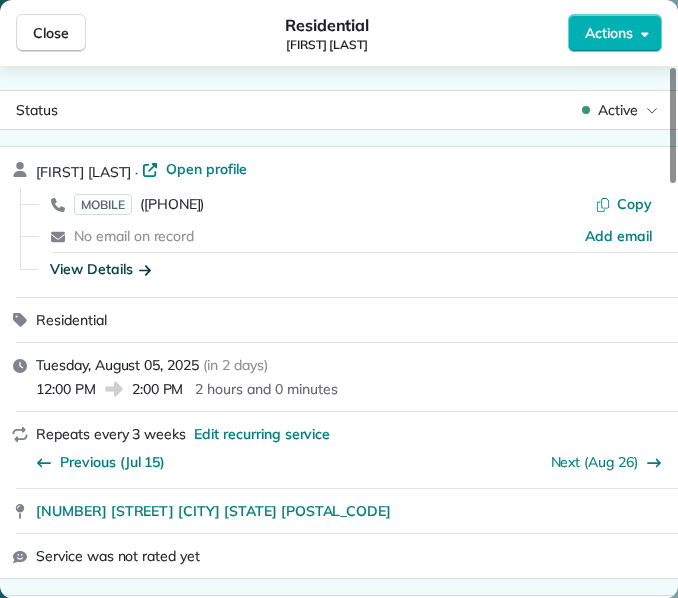 click on "View Details" at bounding box center [100, 269] 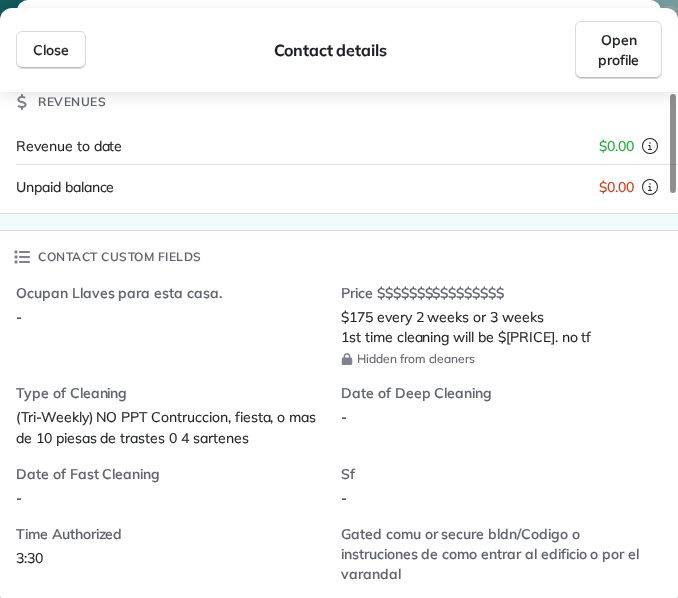 scroll, scrollTop: 296, scrollLeft: 0, axis: vertical 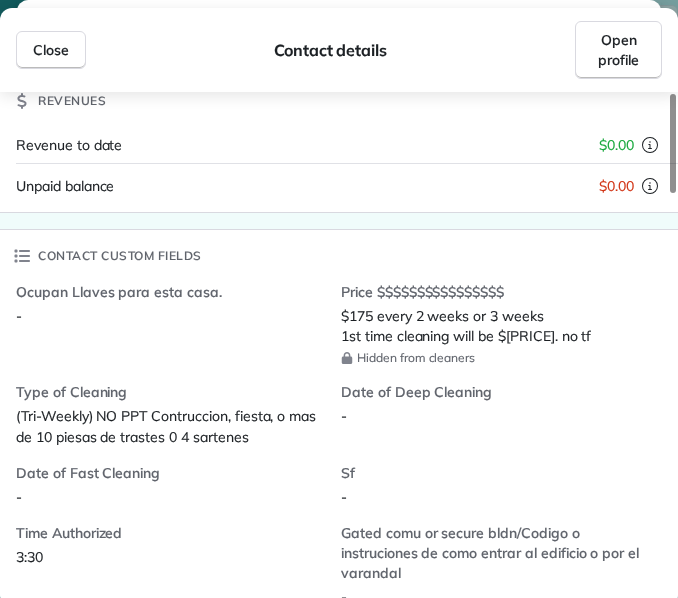 click on "Ocupan Llaves para esta casa.  -" at bounding box center (178, 324) 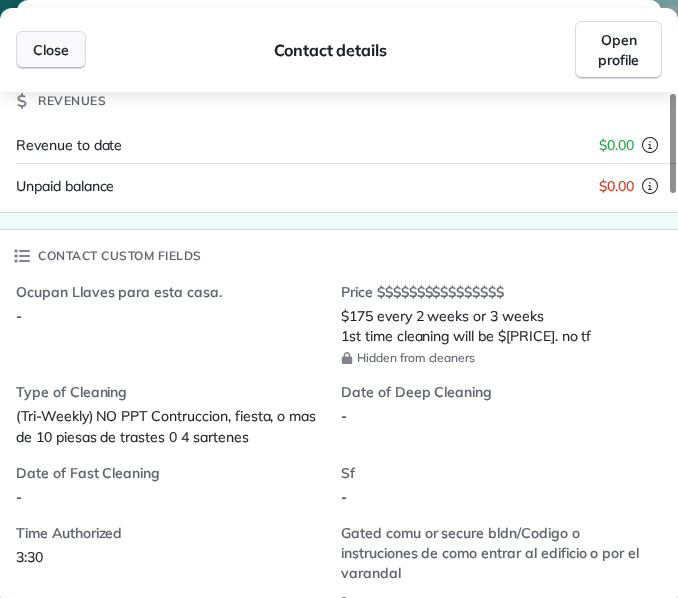click on "Close" at bounding box center [51, 50] 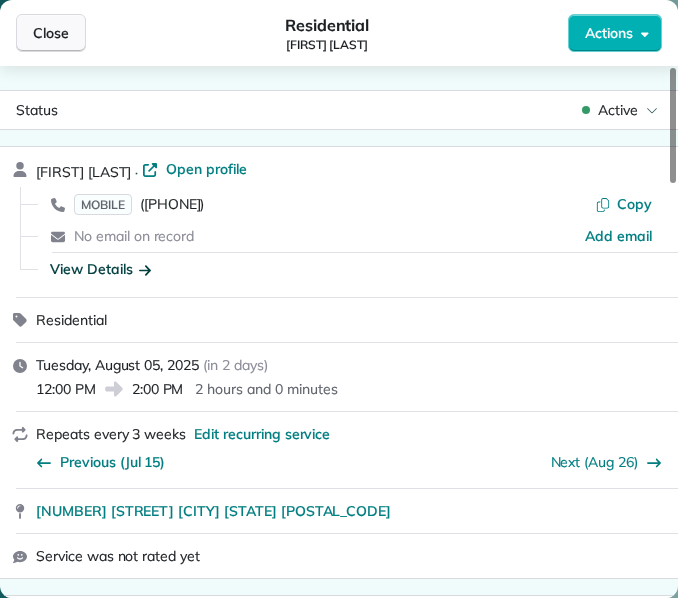 click on "Close" at bounding box center [51, 33] 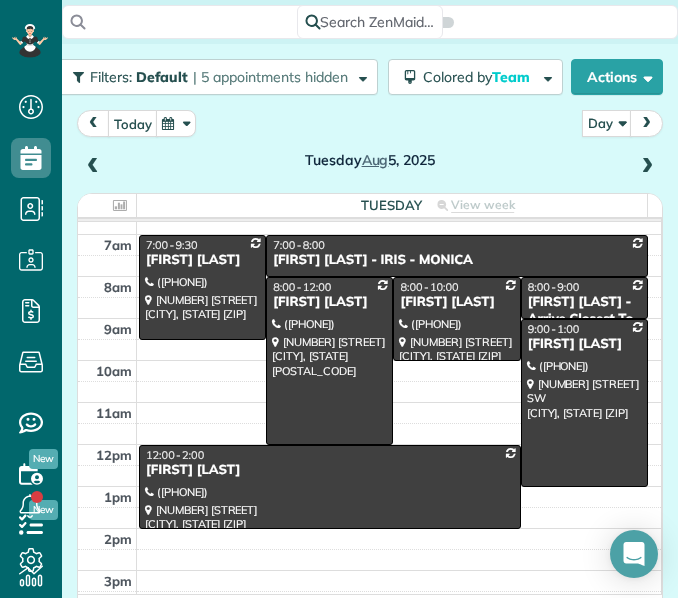 click at bounding box center (647, 167) 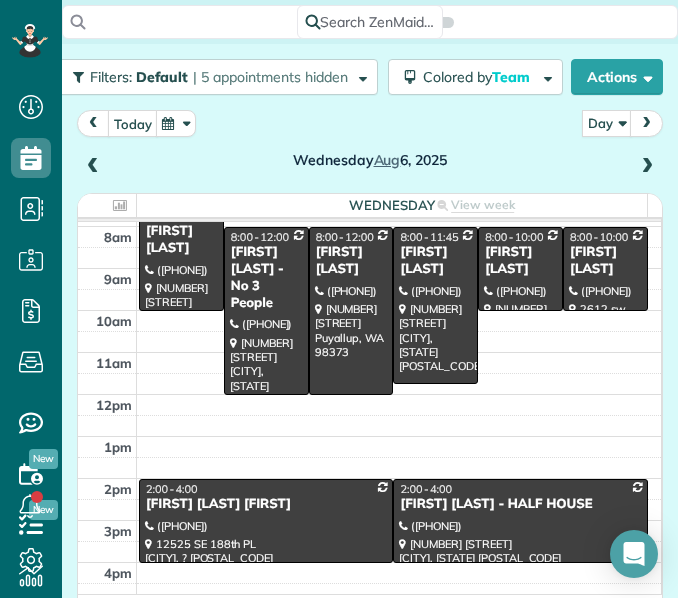 scroll, scrollTop: 143, scrollLeft: 0, axis: vertical 